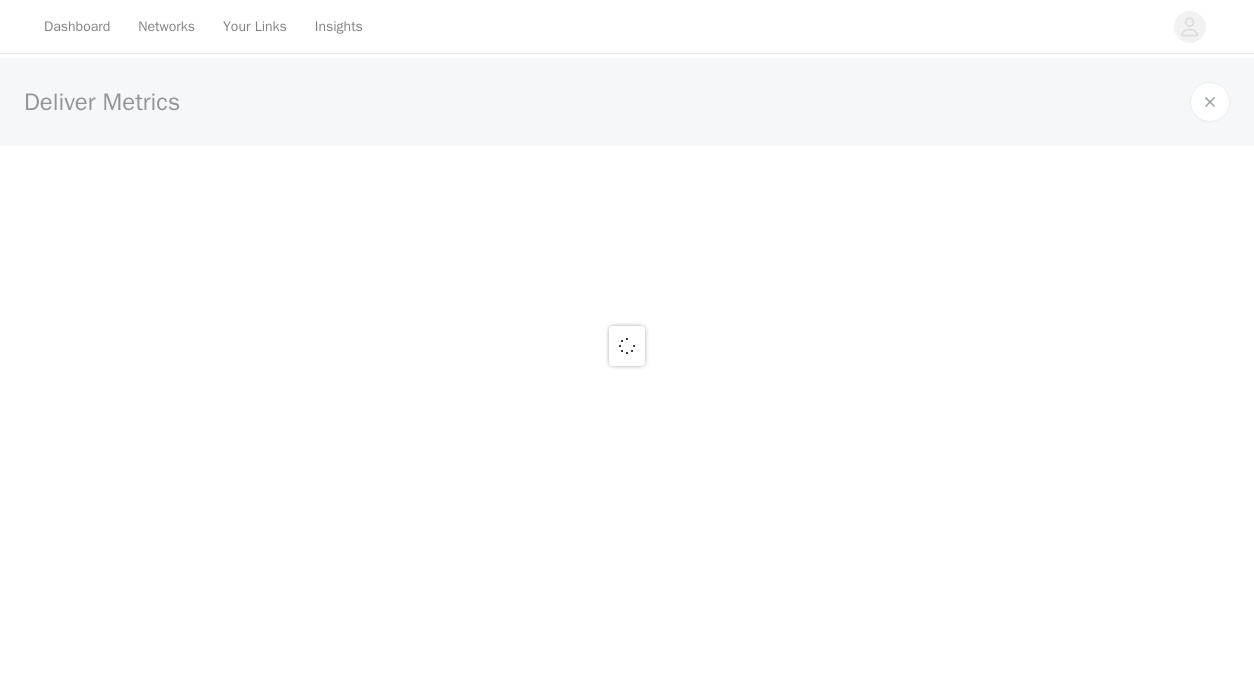 scroll, scrollTop: 0, scrollLeft: 0, axis: both 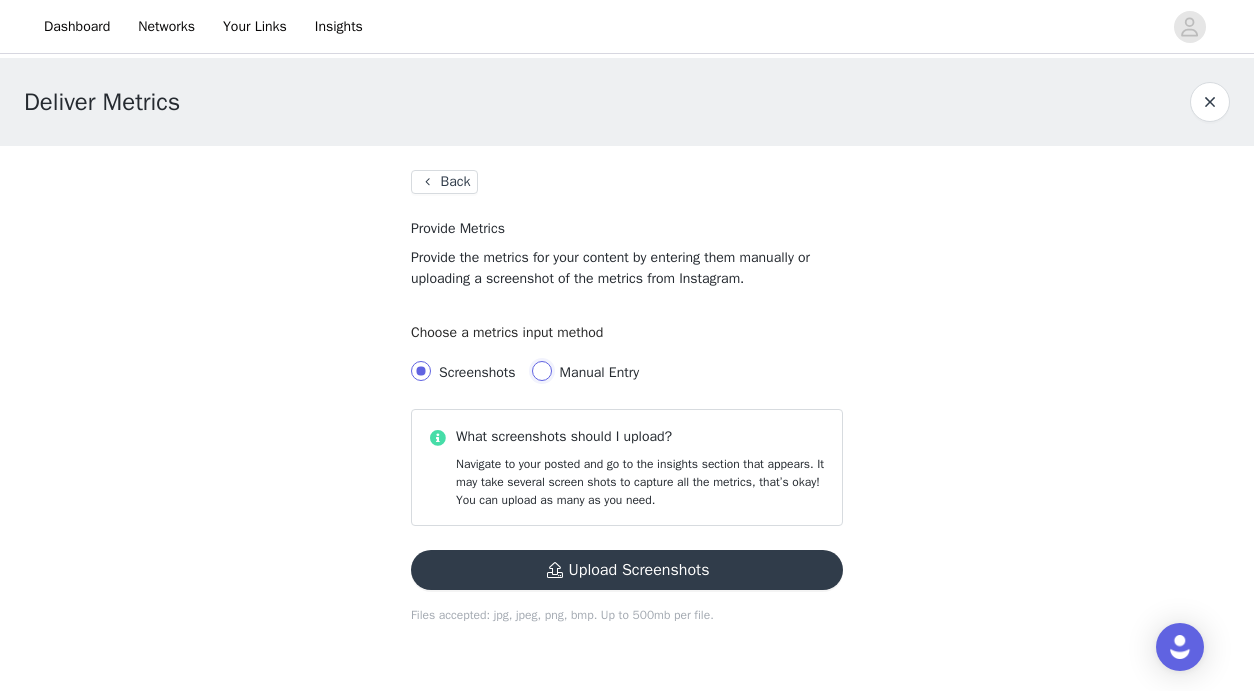 click on "Manual Entry" at bounding box center (542, 371) 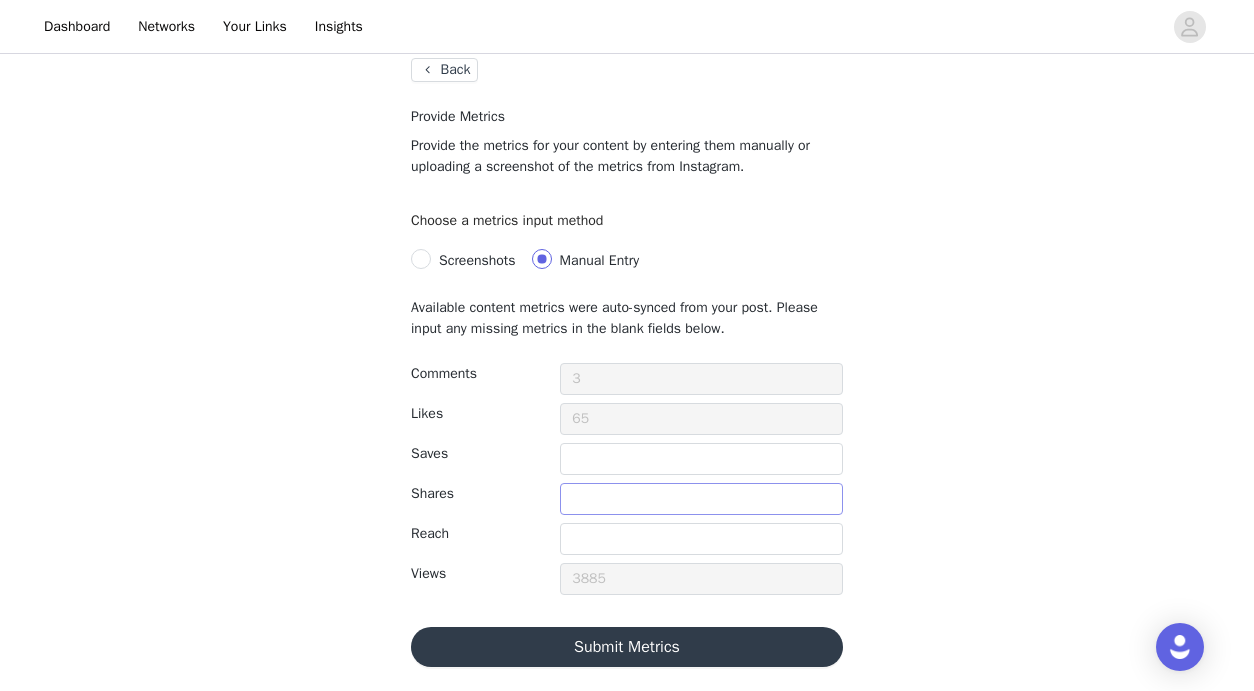 scroll, scrollTop: 0, scrollLeft: 0, axis: both 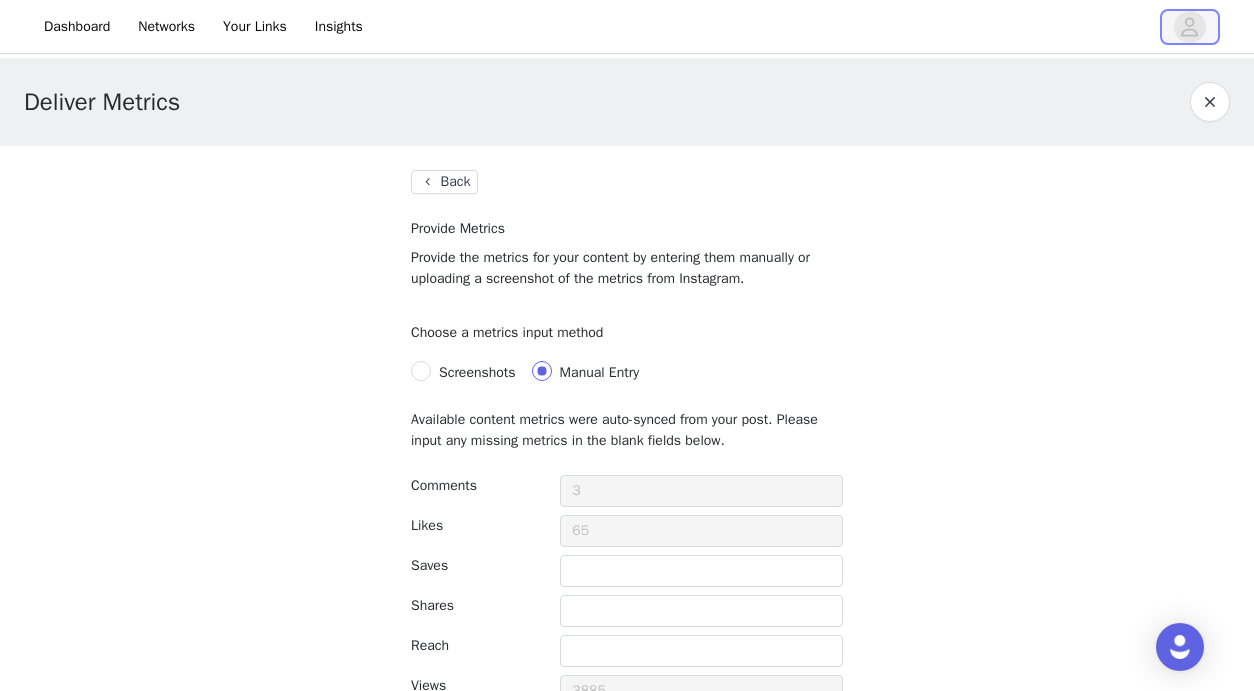 click 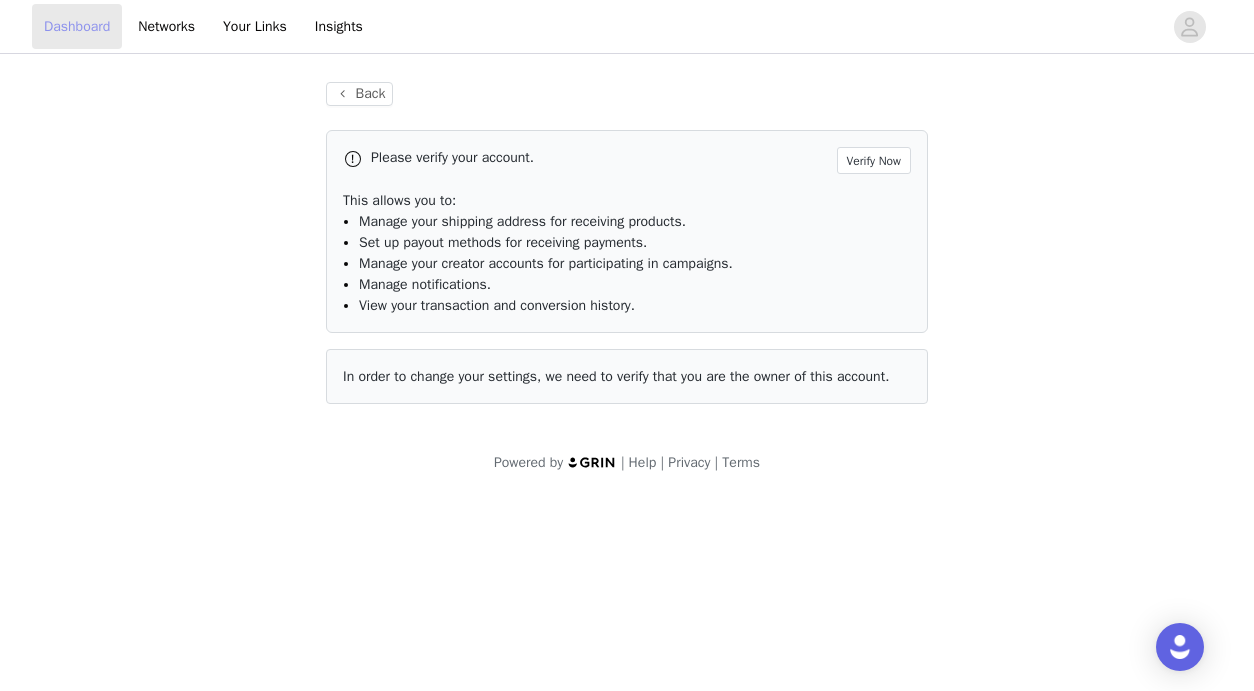 click on "Dashboard" at bounding box center [77, 26] 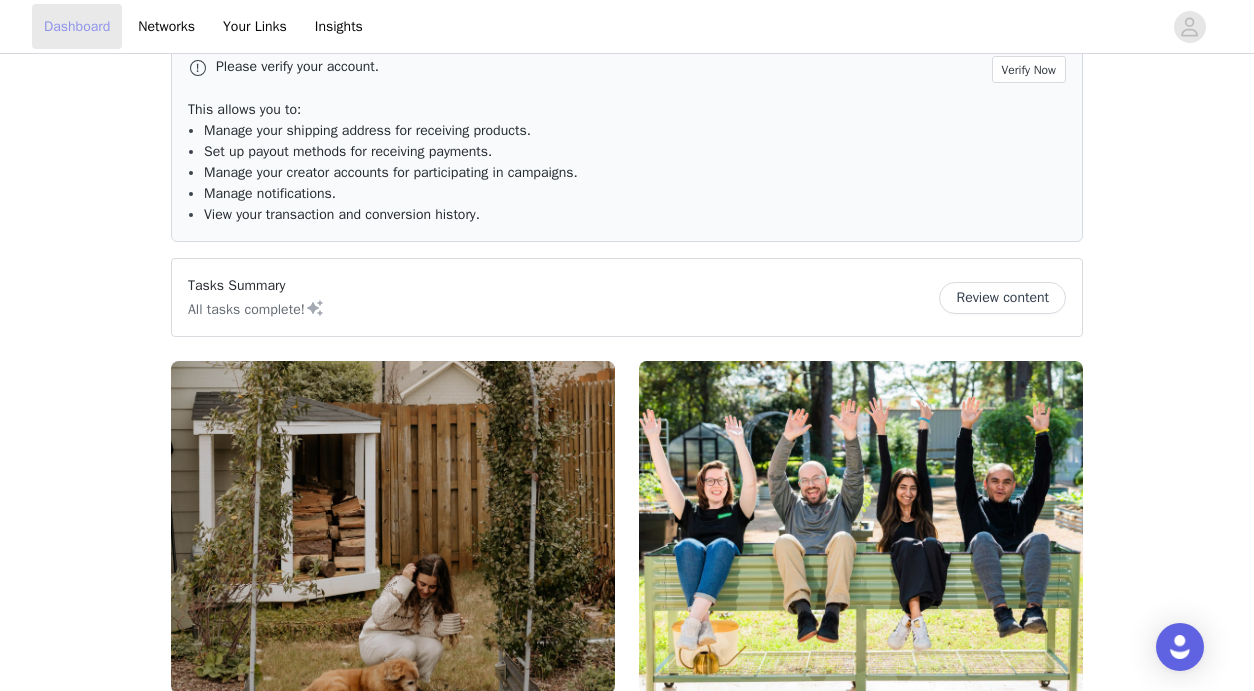 scroll, scrollTop: 0, scrollLeft: 0, axis: both 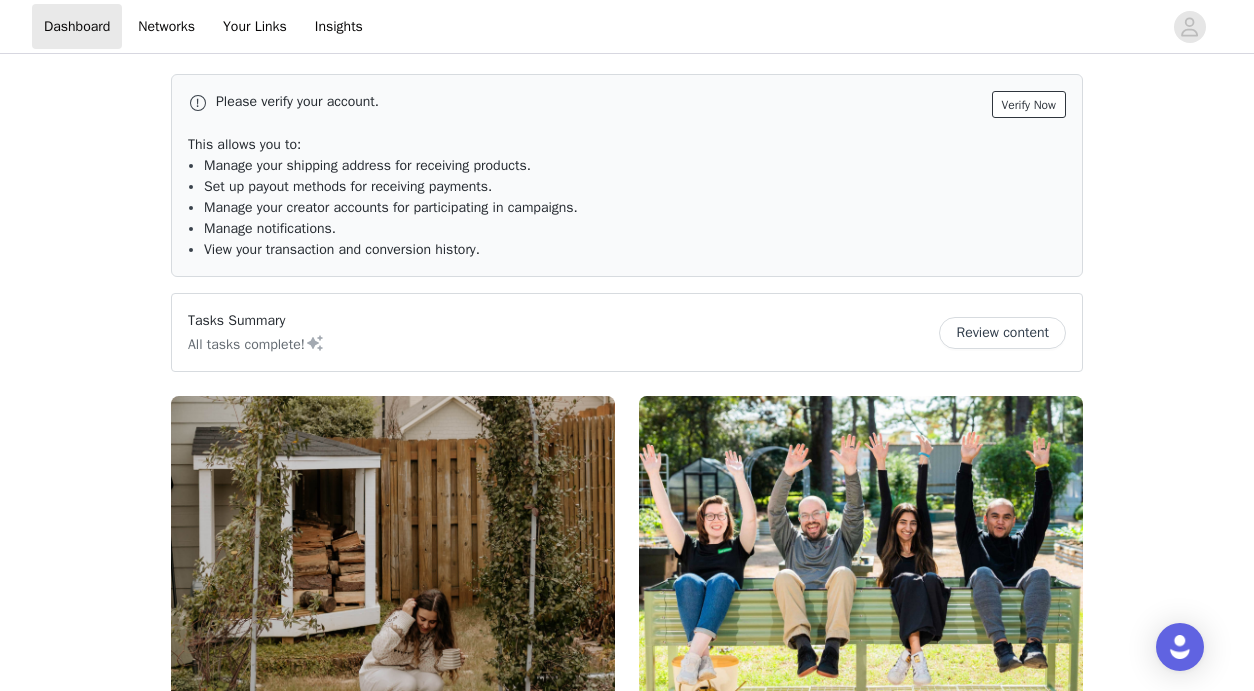click on "Verify Now" at bounding box center (1029, 104) 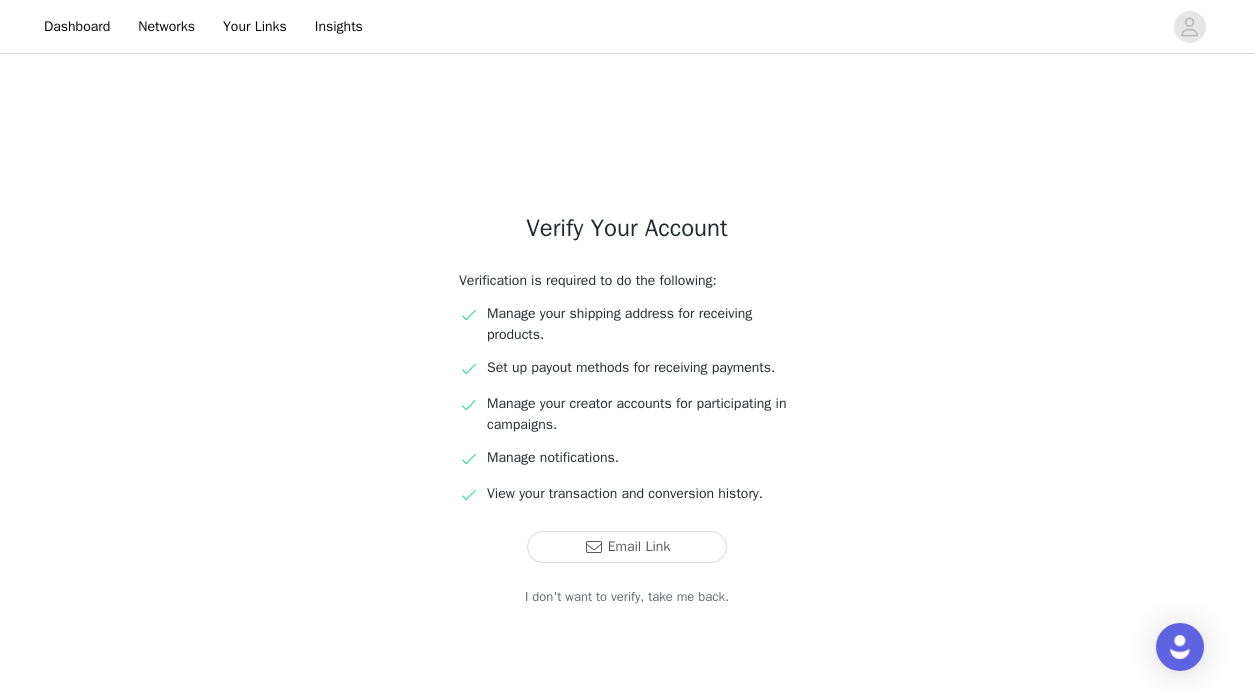 scroll, scrollTop: 49, scrollLeft: 0, axis: vertical 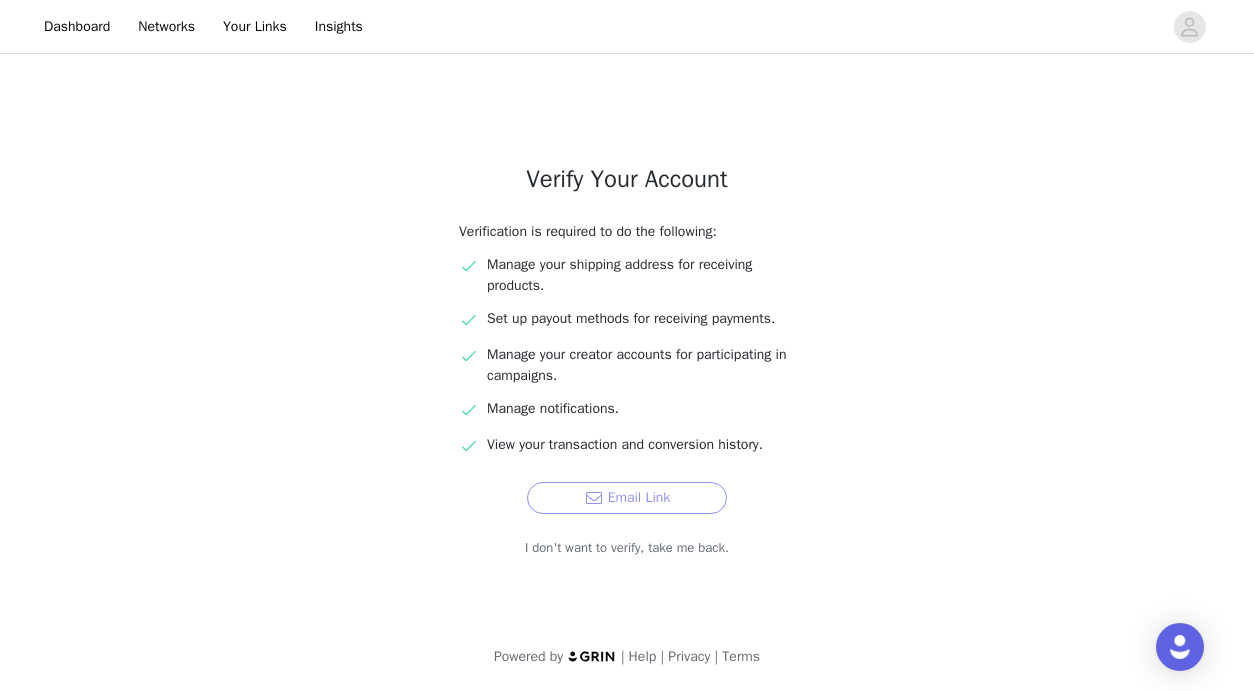 click on "Email Link" at bounding box center (627, 498) 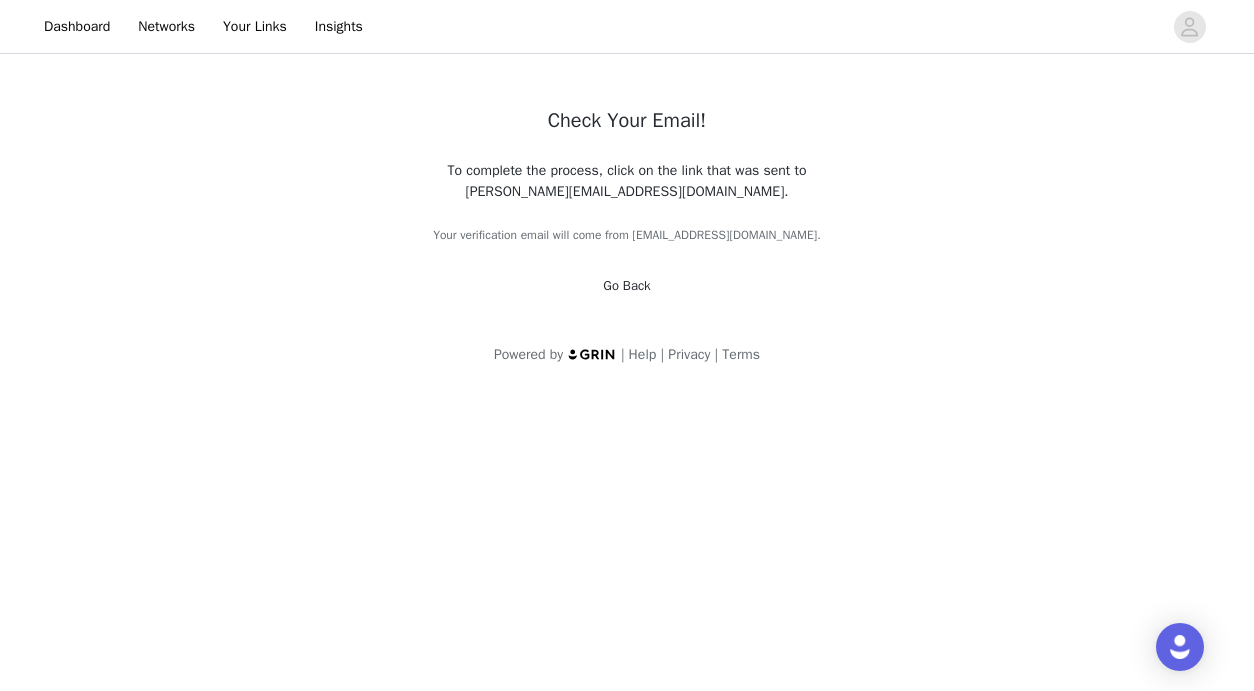 scroll, scrollTop: 0, scrollLeft: 0, axis: both 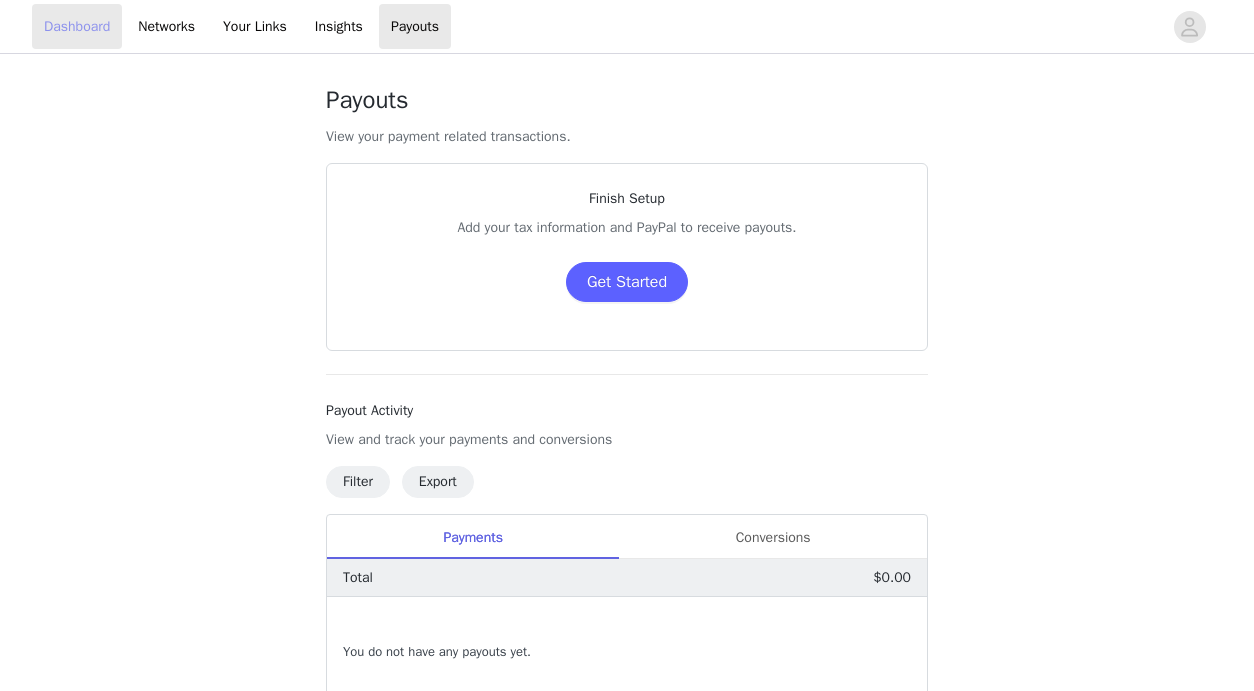 click on "Dashboard" at bounding box center (77, 26) 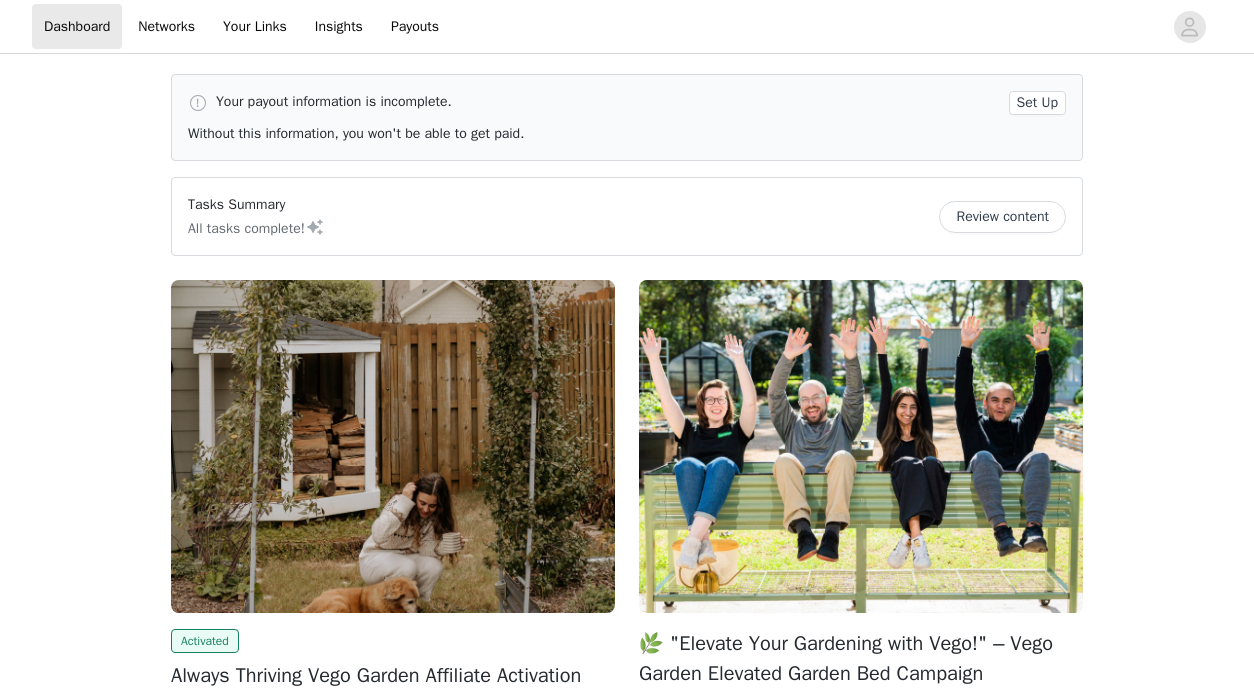 click on "Set Up" at bounding box center (1037, 103) 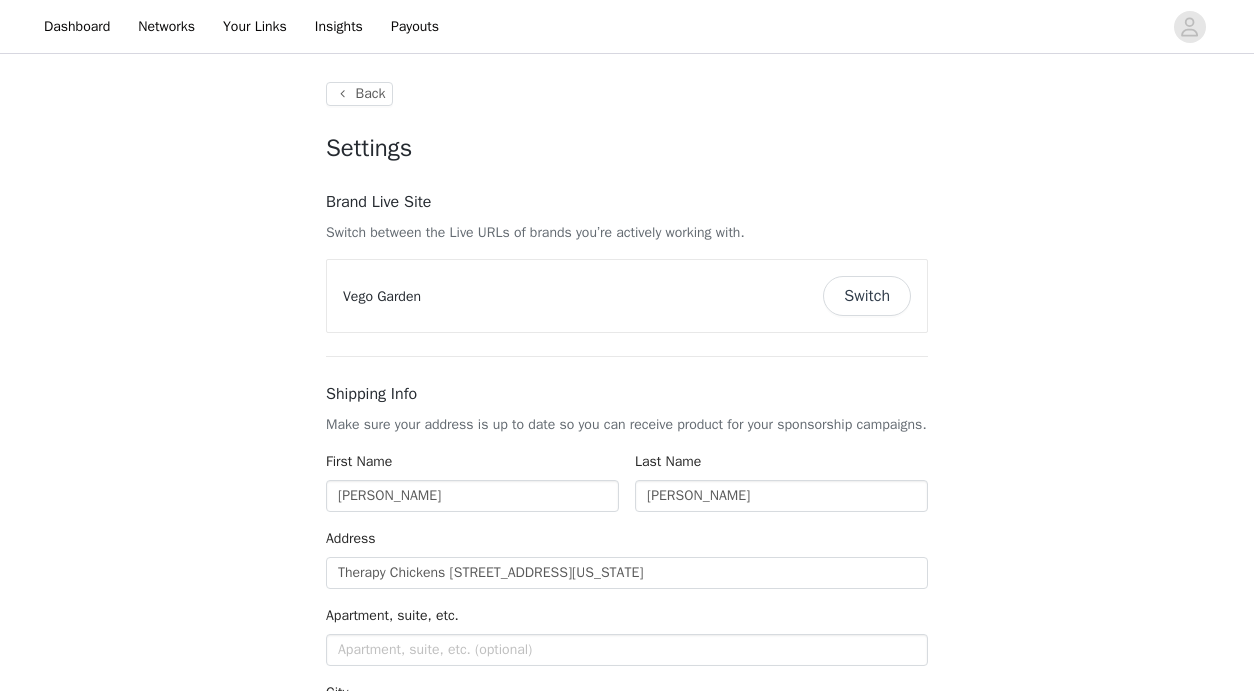 type on "+1 (United States)" 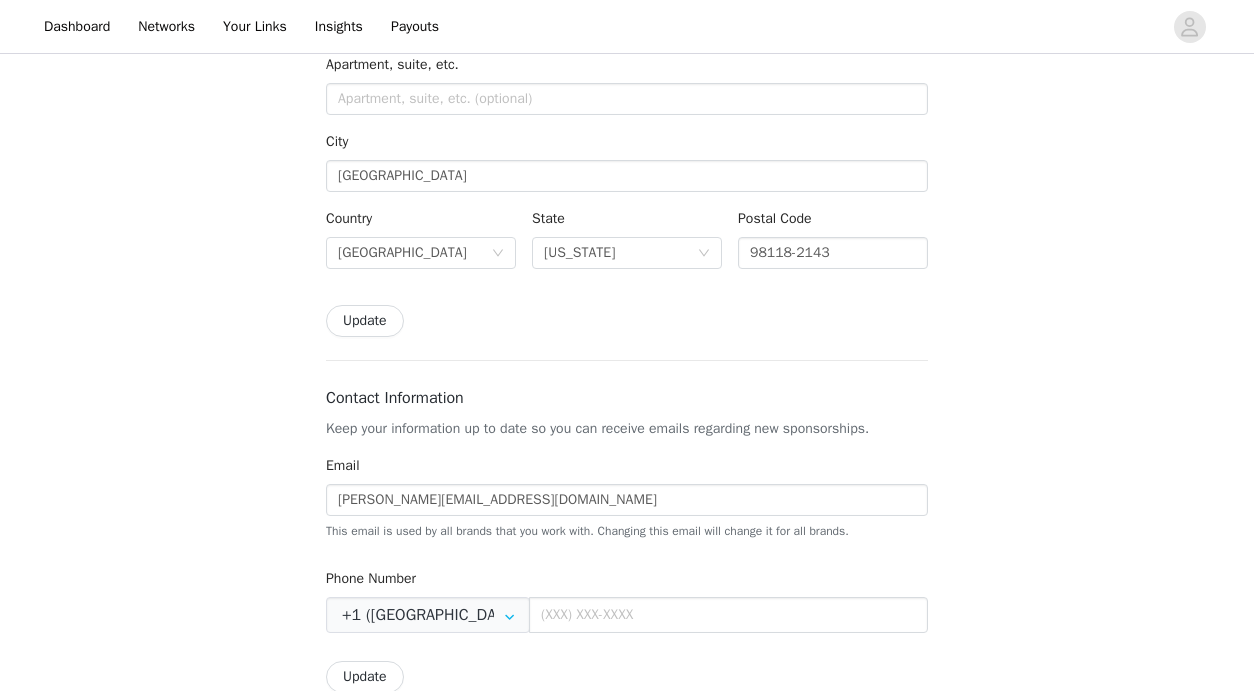 scroll, scrollTop: 0, scrollLeft: 0, axis: both 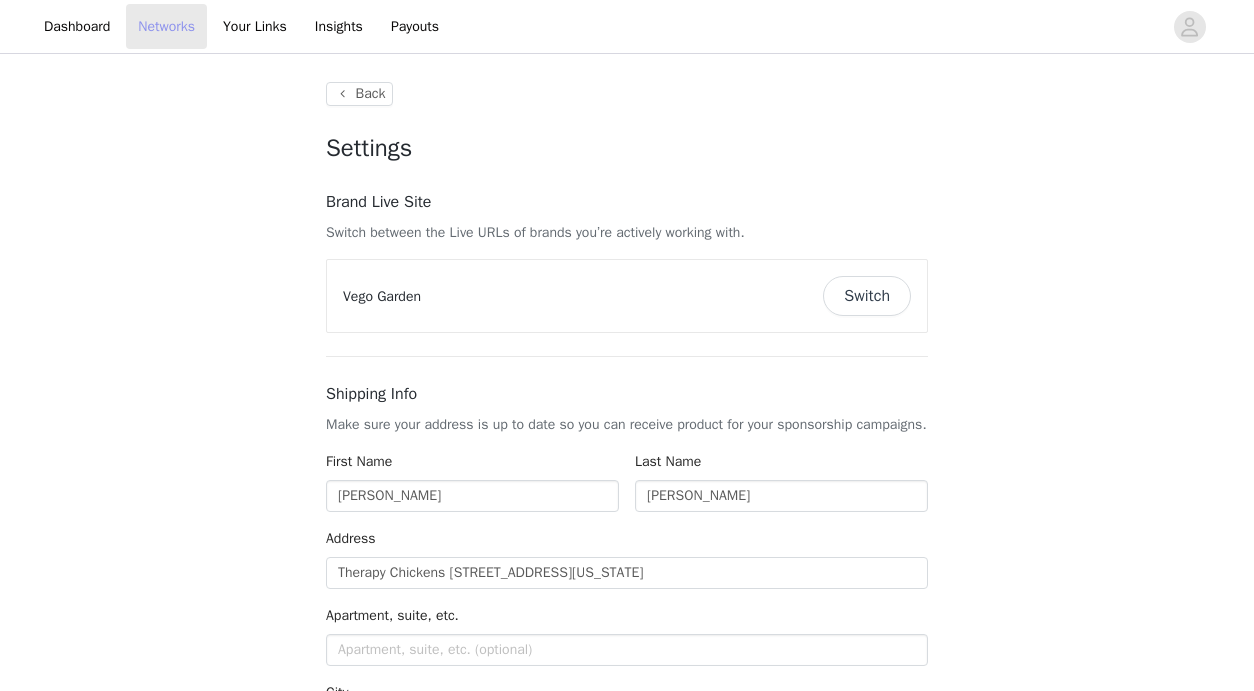 click on "Networks" at bounding box center (166, 26) 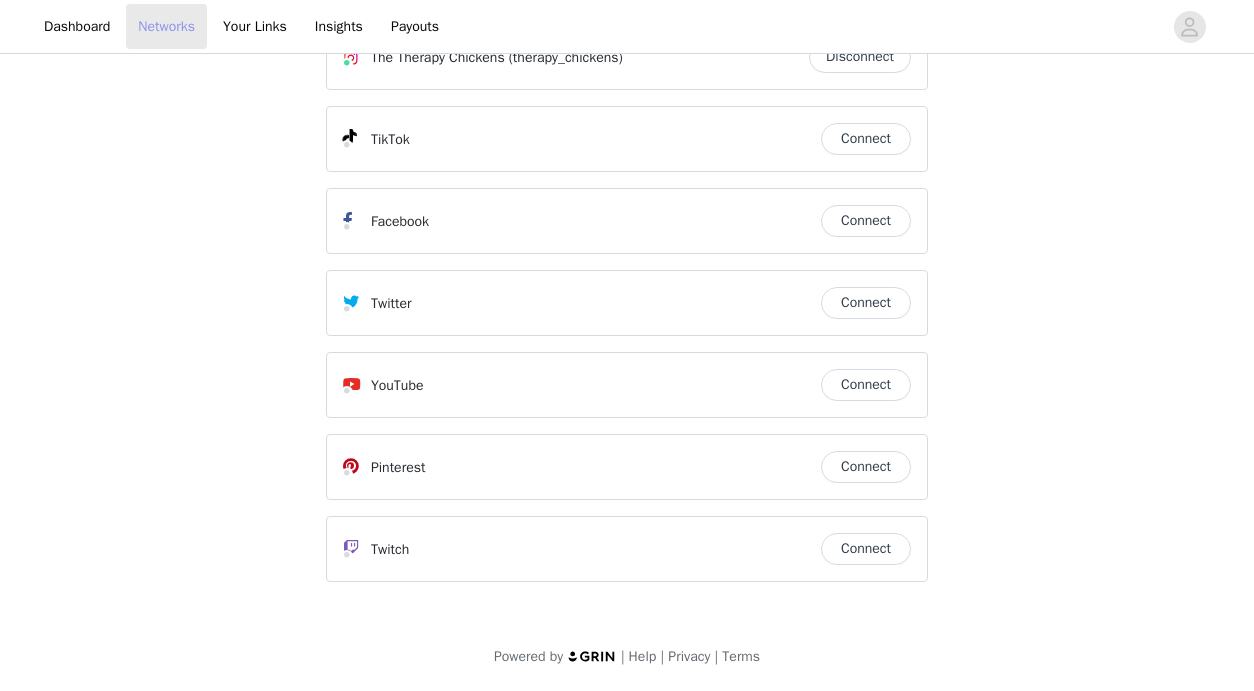 scroll, scrollTop: 0, scrollLeft: 0, axis: both 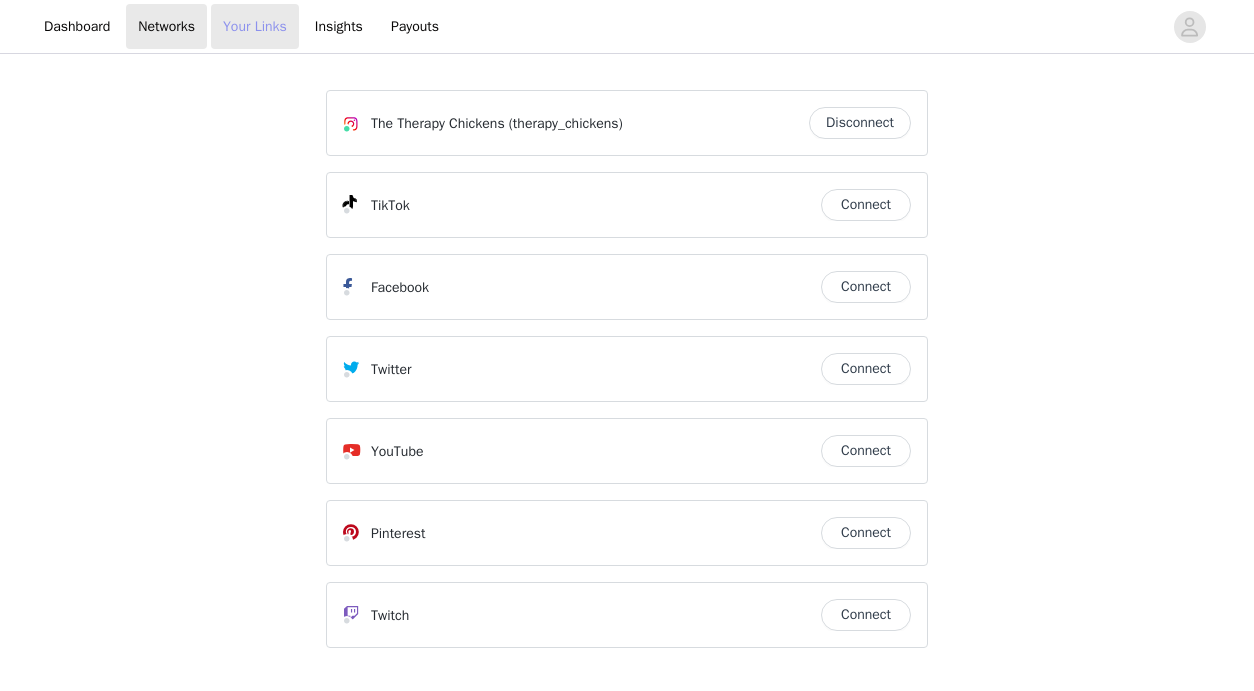 click on "Your Links" at bounding box center [255, 26] 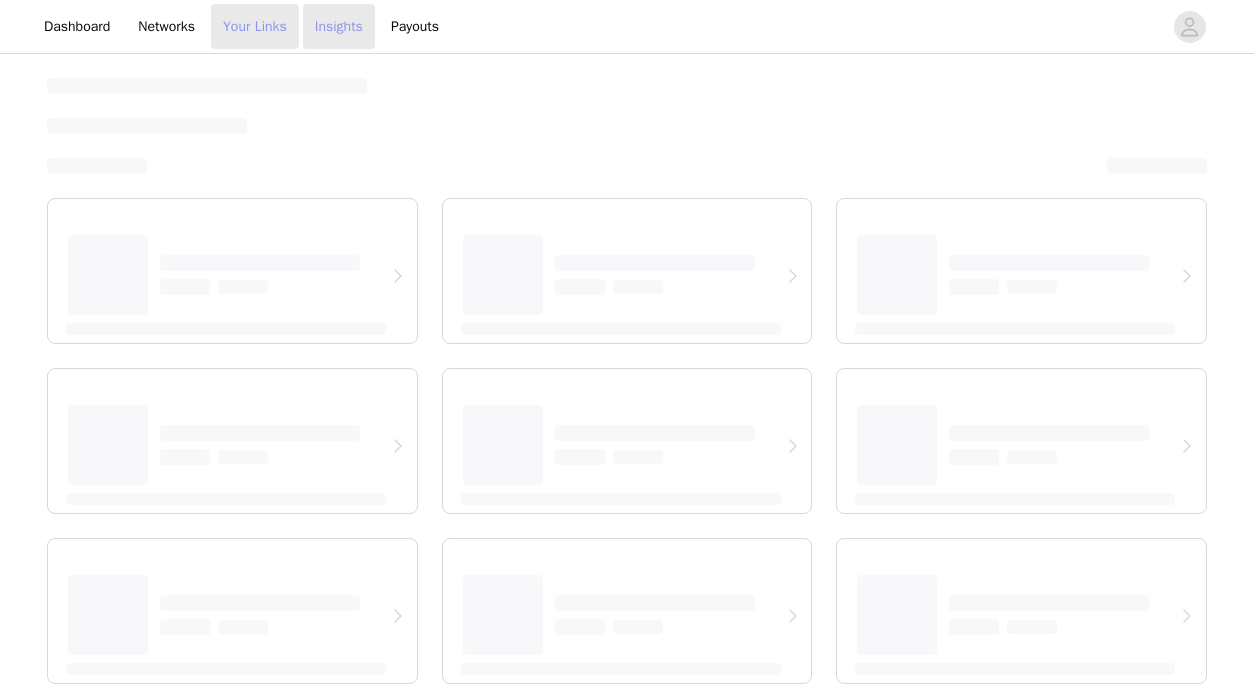 select on "12" 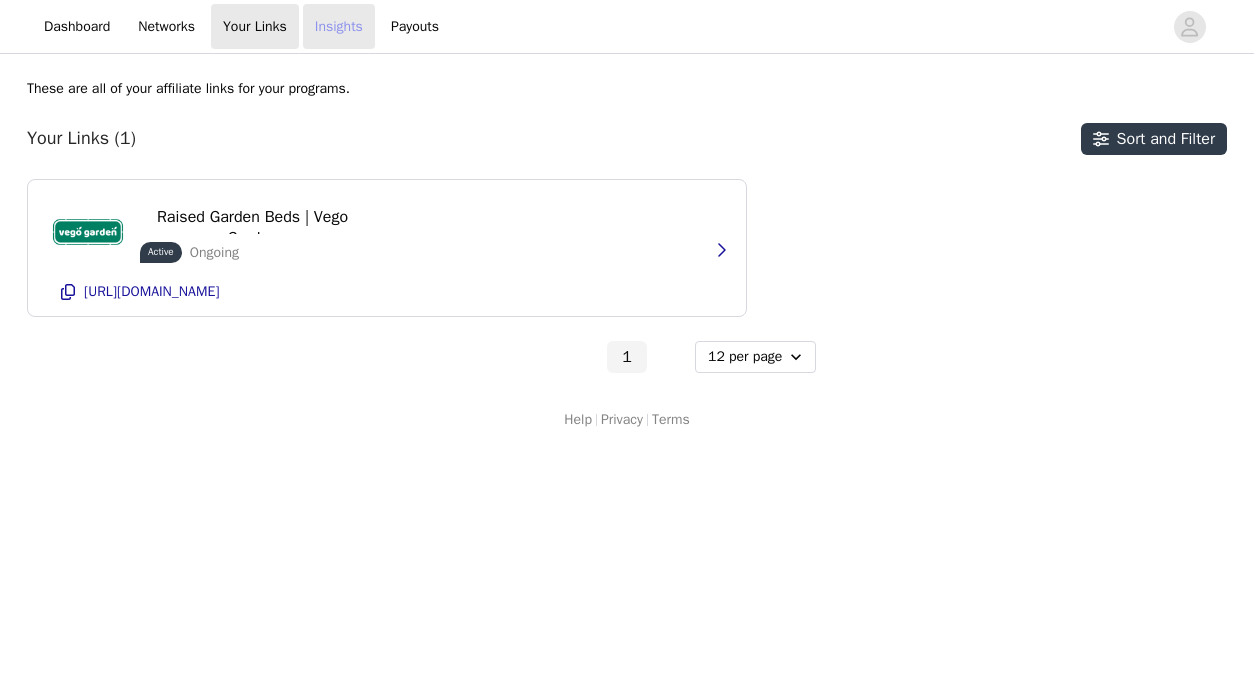 click on "Insights" at bounding box center (339, 26) 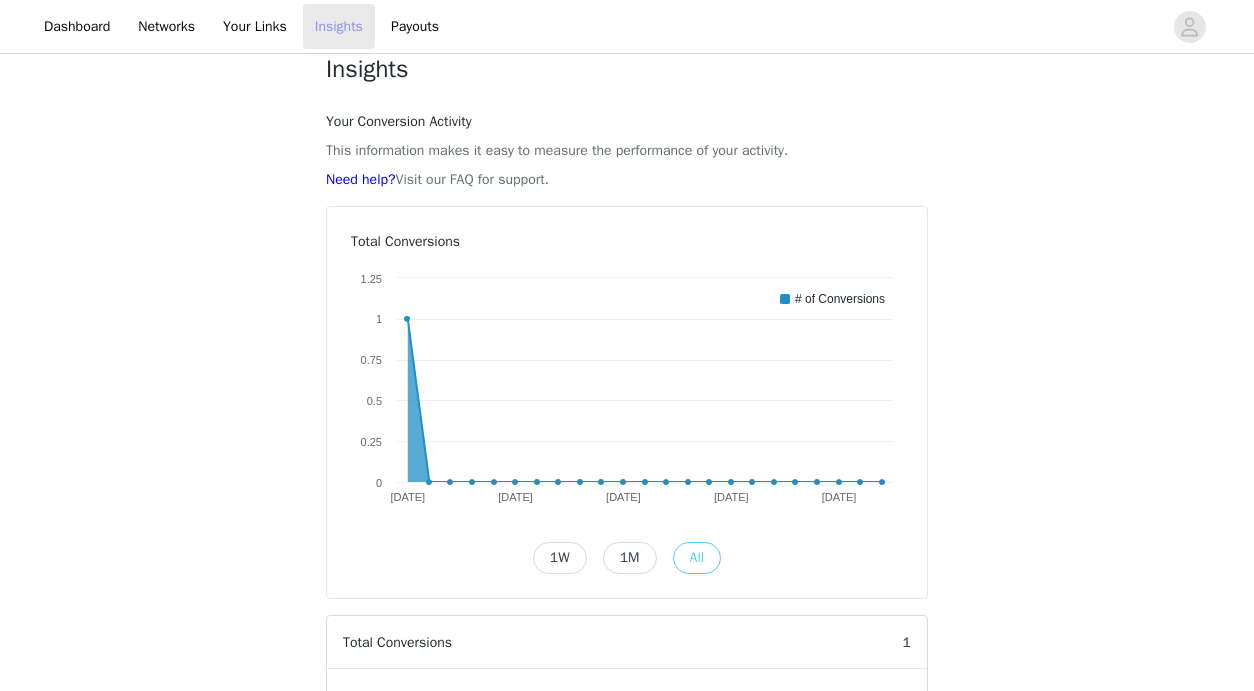 scroll, scrollTop: 0, scrollLeft: 0, axis: both 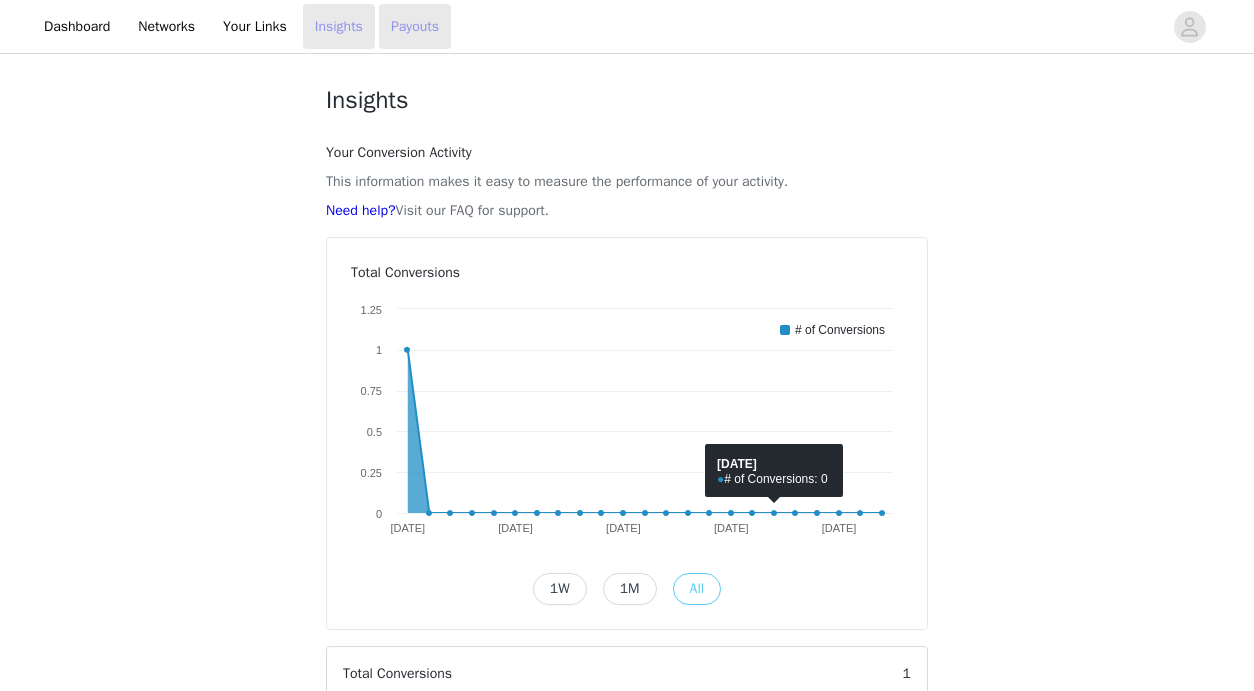 click on "Payouts" at bounding box center [415, 26] 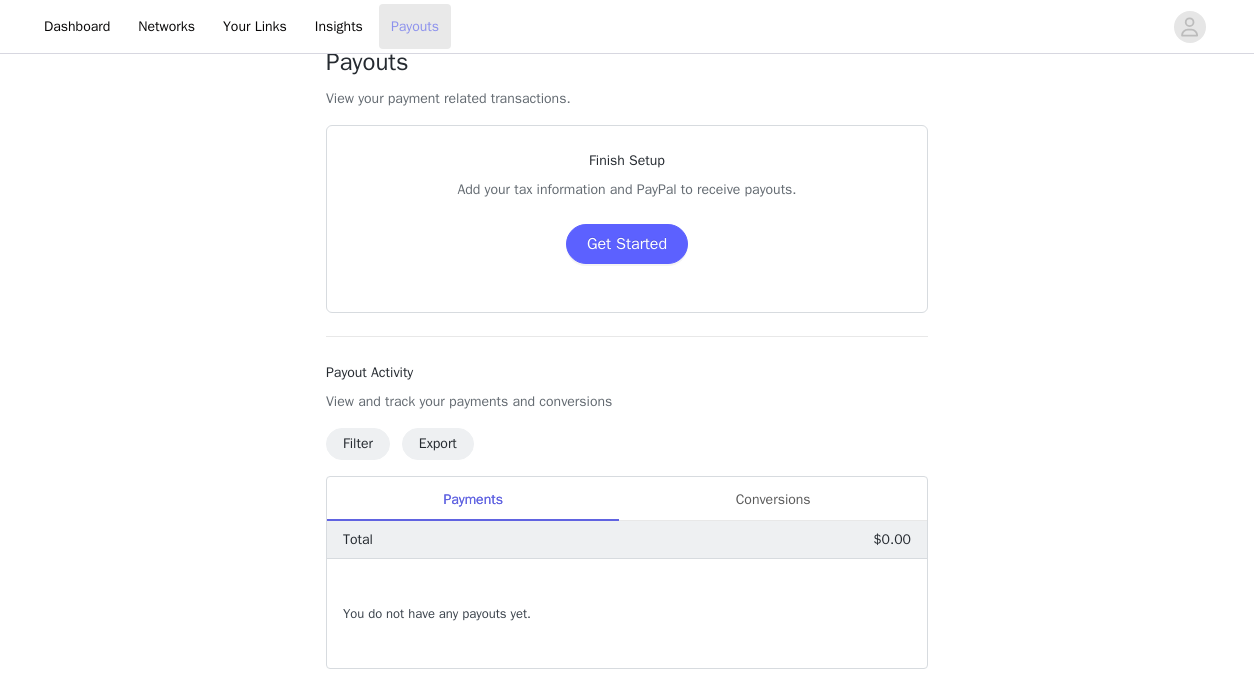 scroll, scrollTop: 0, scrollLeft: 0, axis: both 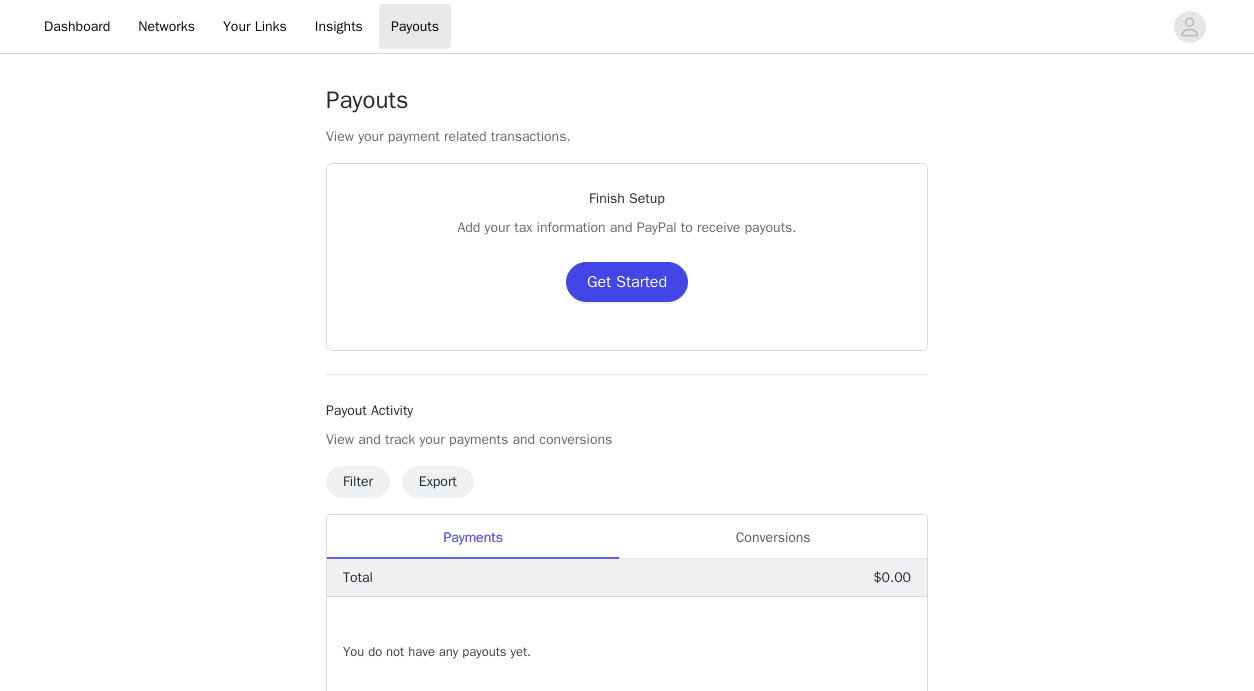 click on "Get Started" at bounding box center [627, 282] 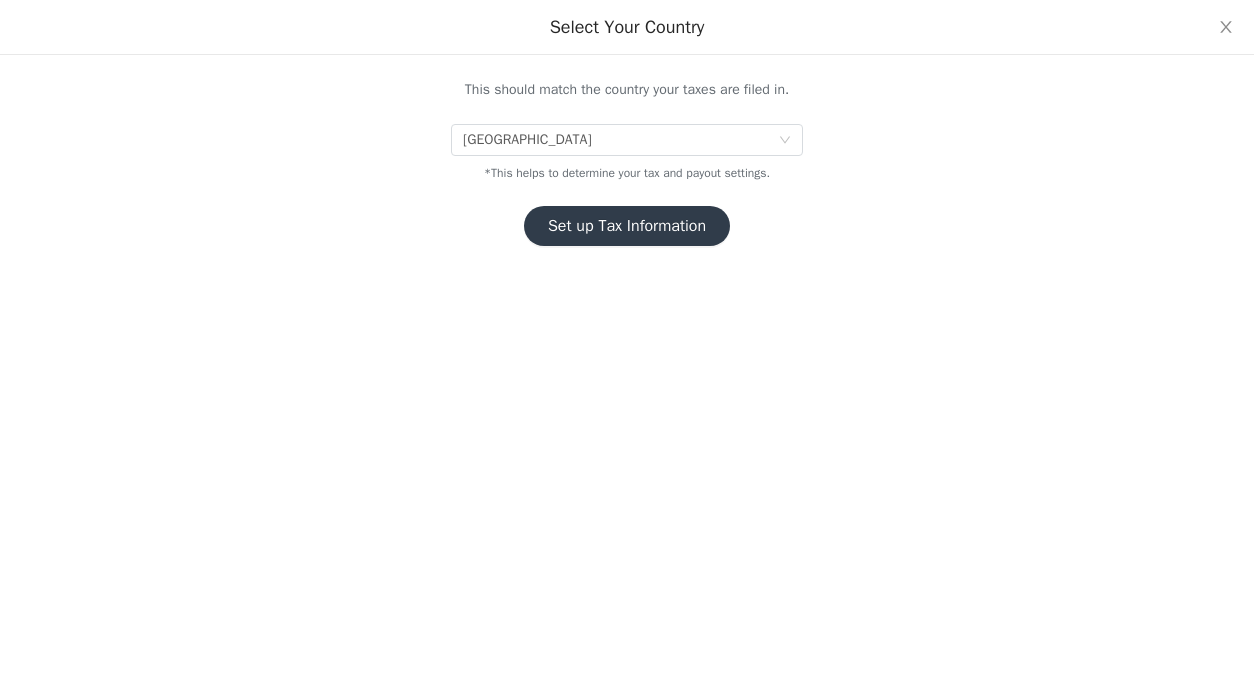 click on "Set up Tax Information" at bounding box center (627, 226) 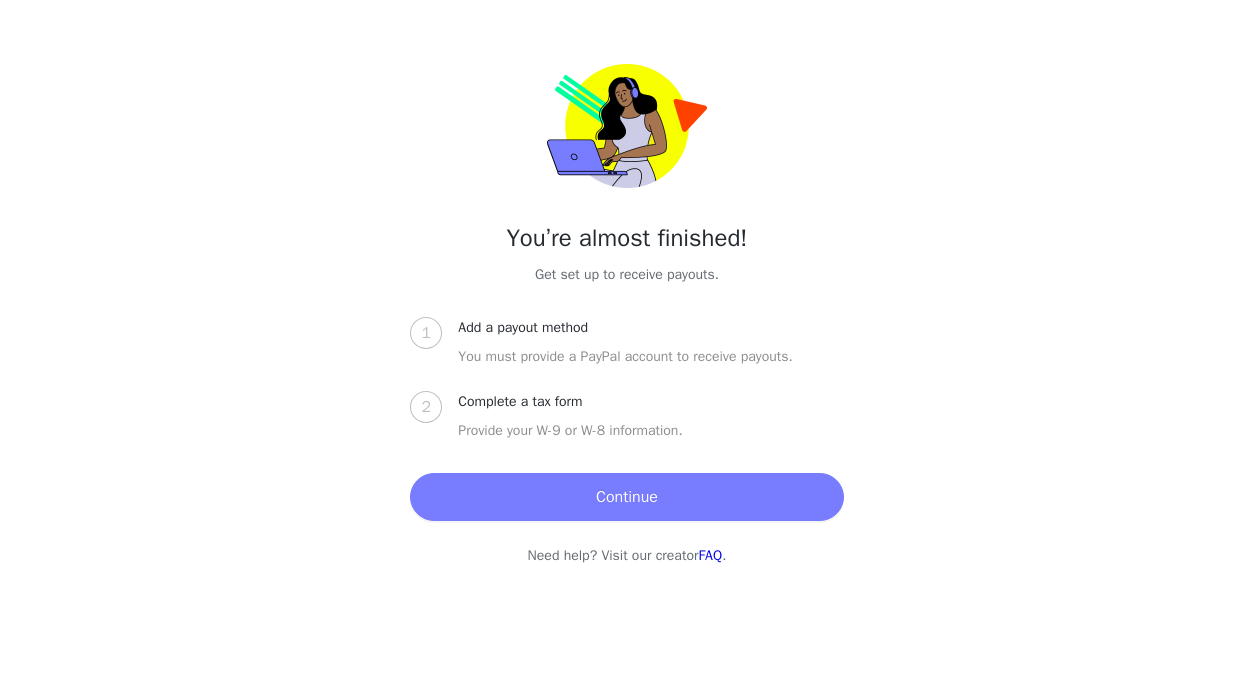click on "Continue" at bounding box center [626, 497] 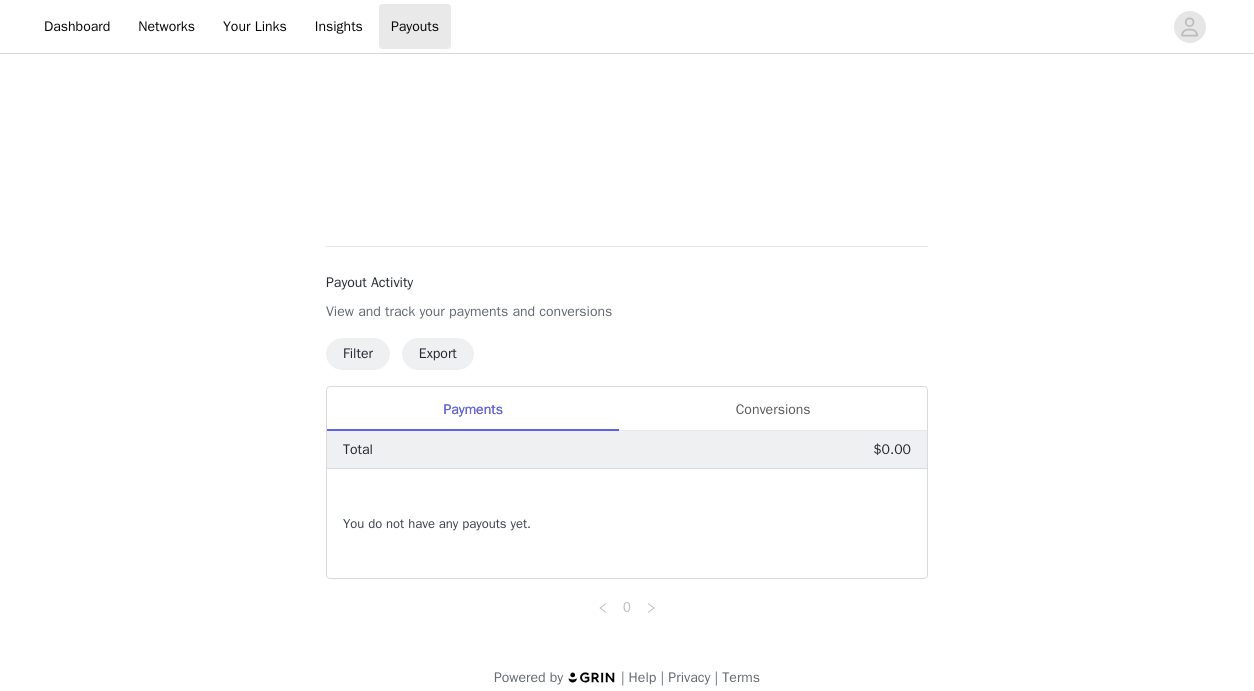 scroll, scrollTop: 660, scrollLeft: 0, axis: vertical 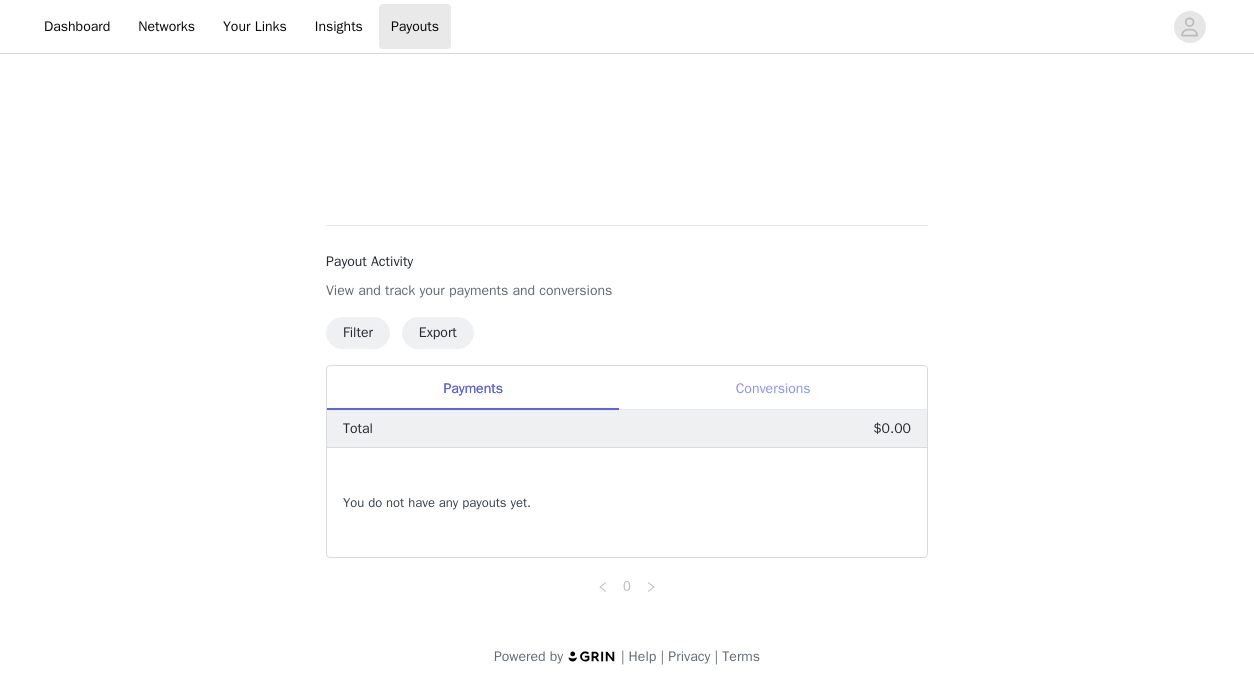 click on "Conversions" at bounding box center [773, 388] 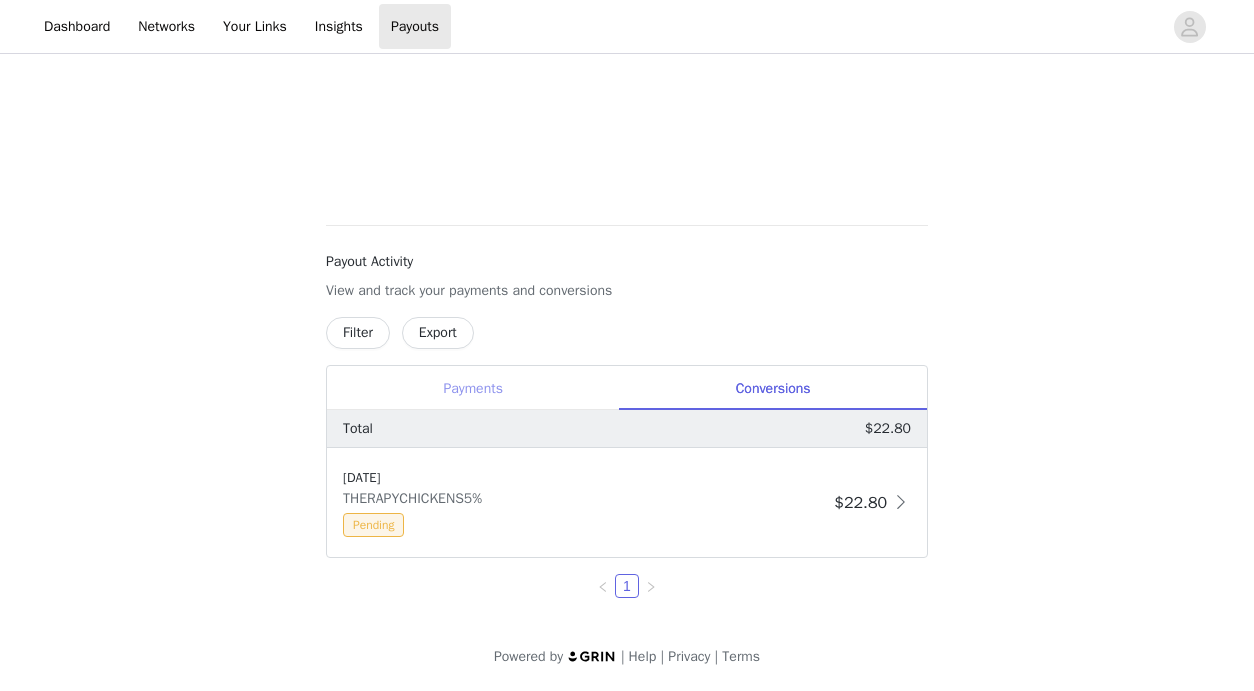 click on "Payments" at bounding box center [473, 388] 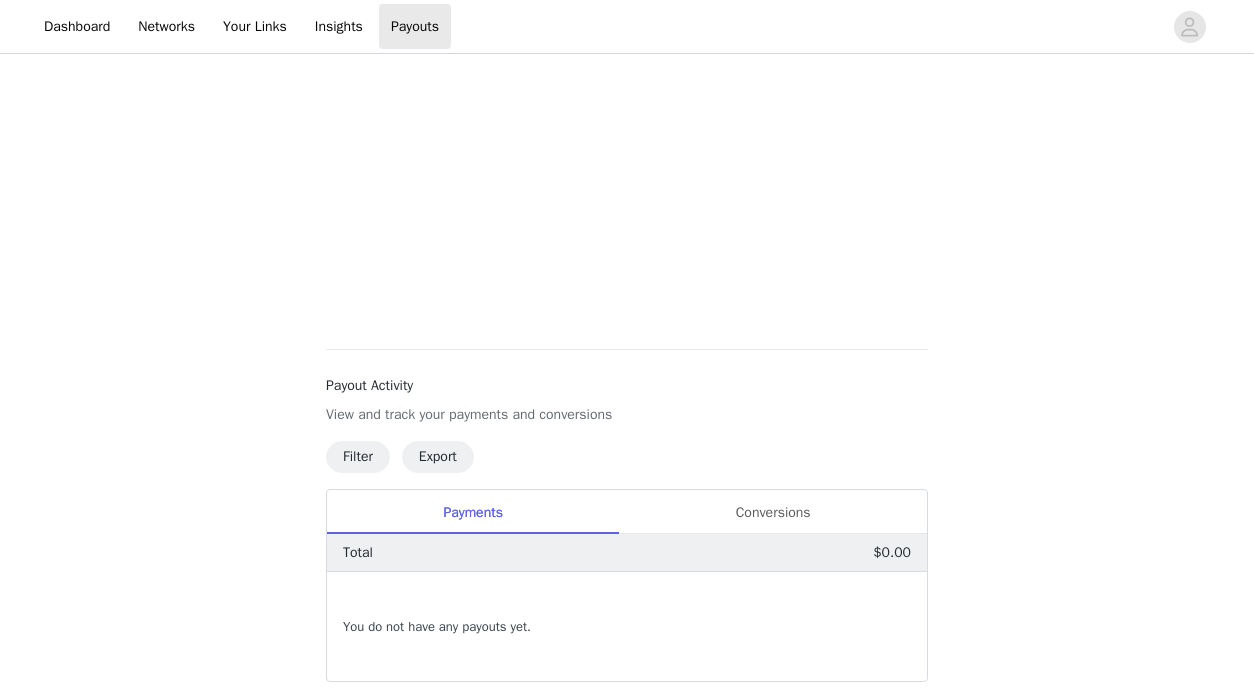 scroll, scrollTop: 602, scrollLeft: 0, axis: vertical 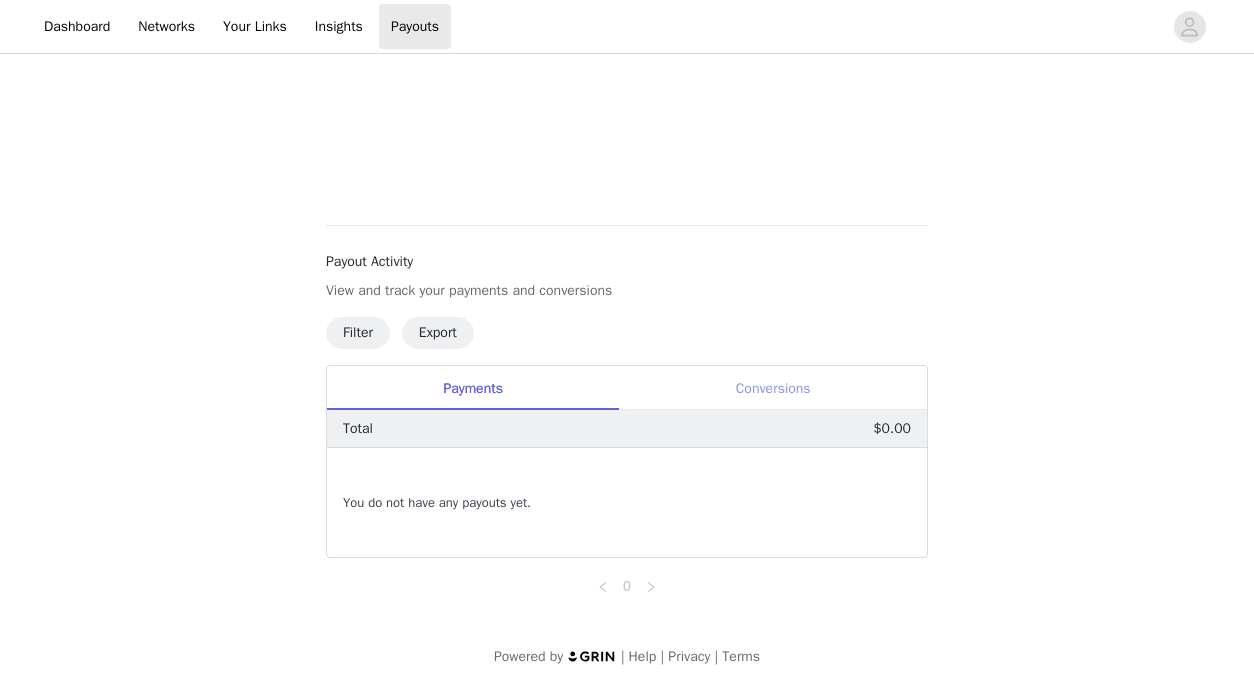 click on "Conversions" at bounding box center [773, 388] 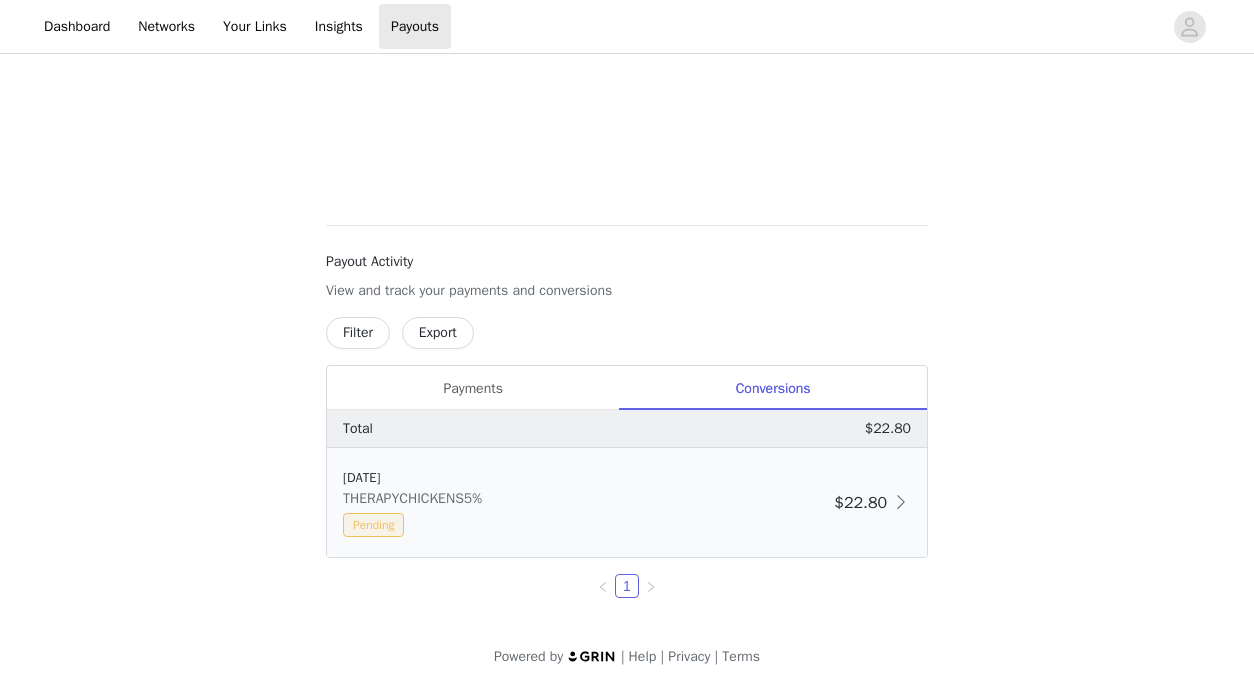 click on "Pending" at bounding box center [373, 525] 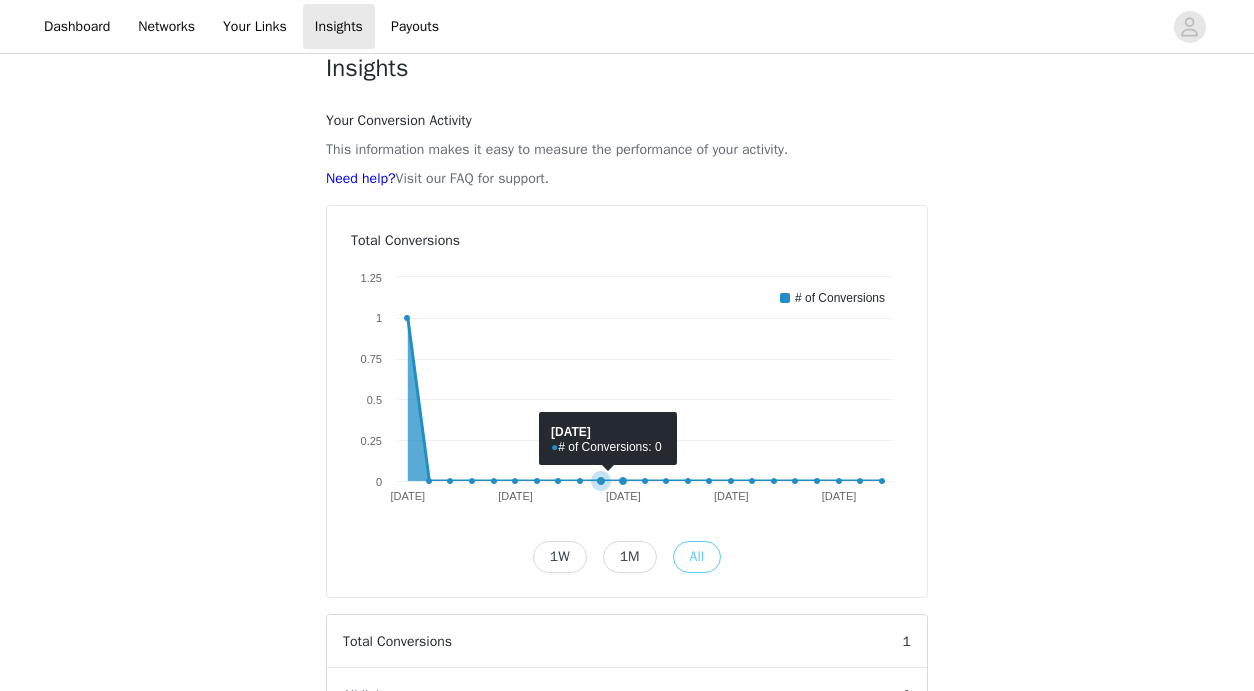 scroll, scrollTop: 0, scrollLeft: 0, axis: both 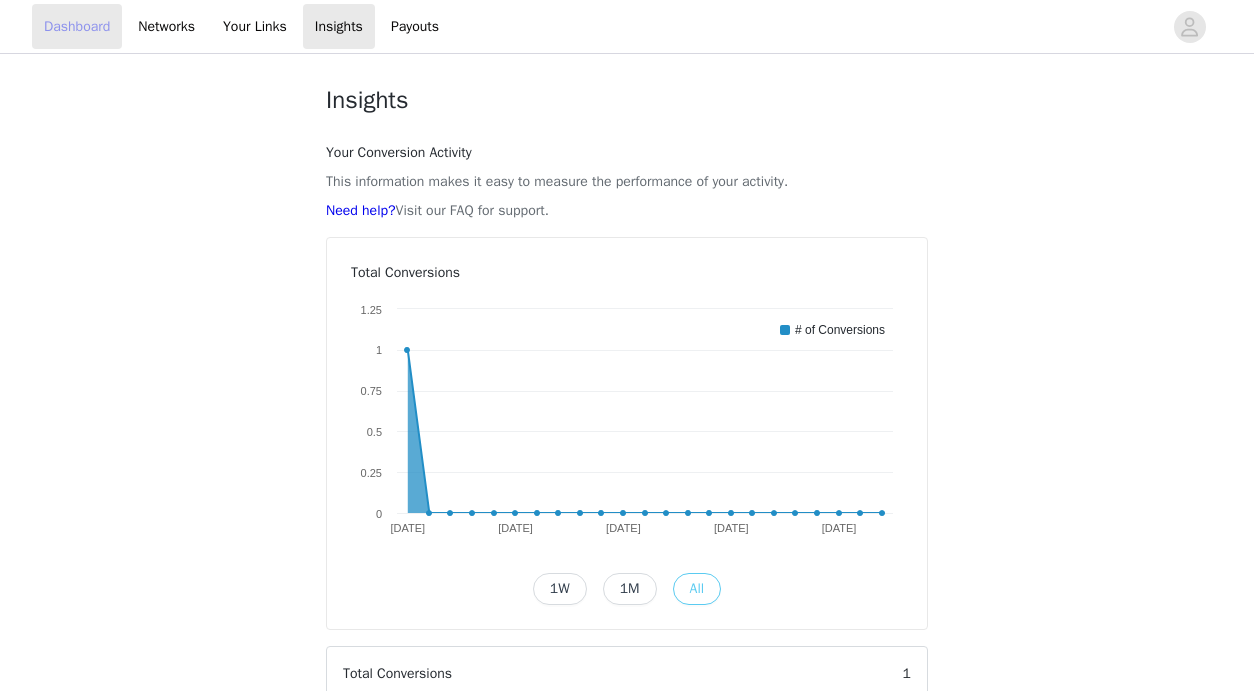 click on "Dashboard" at bounding box center [77, 26] 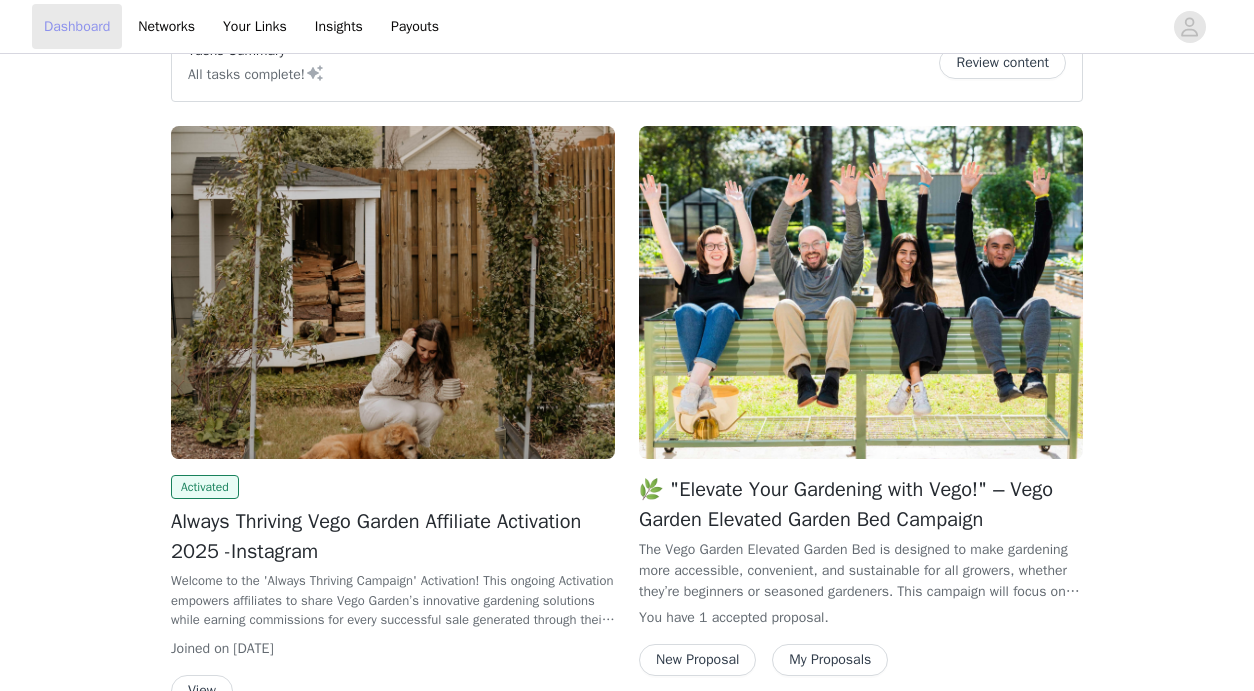 scroll, scrollTop: 80, scrollLeft: 0, axis: vertical 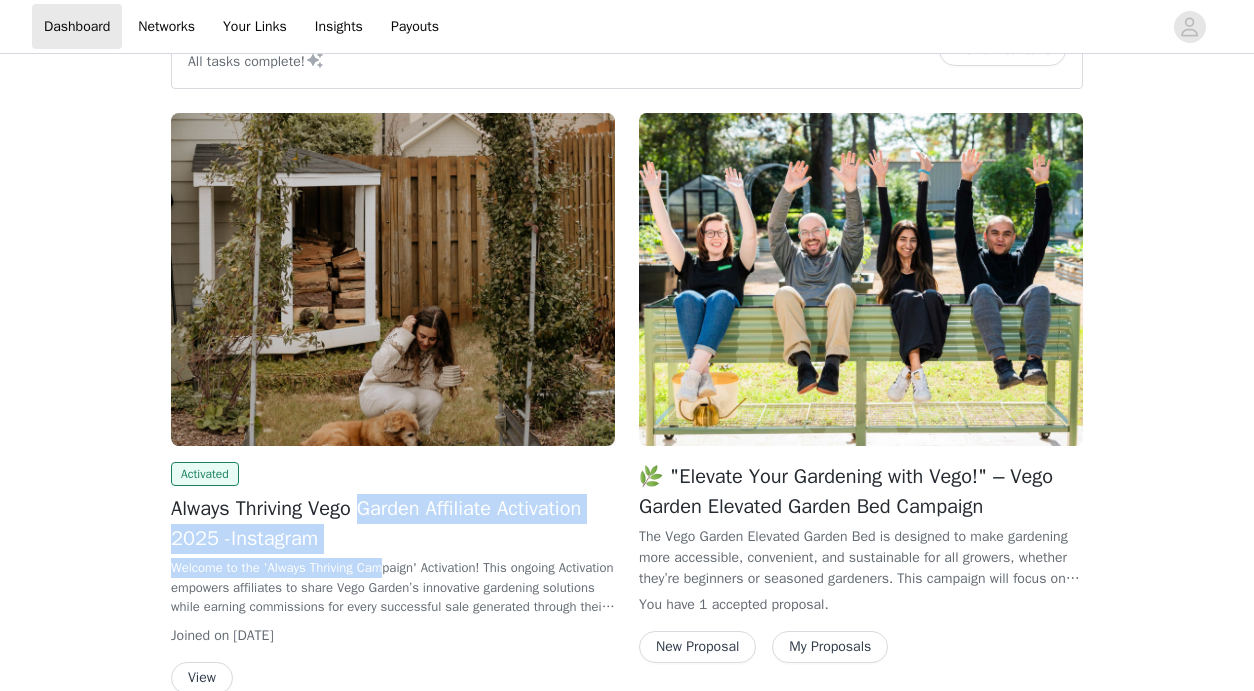 drag, startPoint x: 374, startPoint y: 504, endPoint x: 394, endPoint y: 577, distance: 75.690155 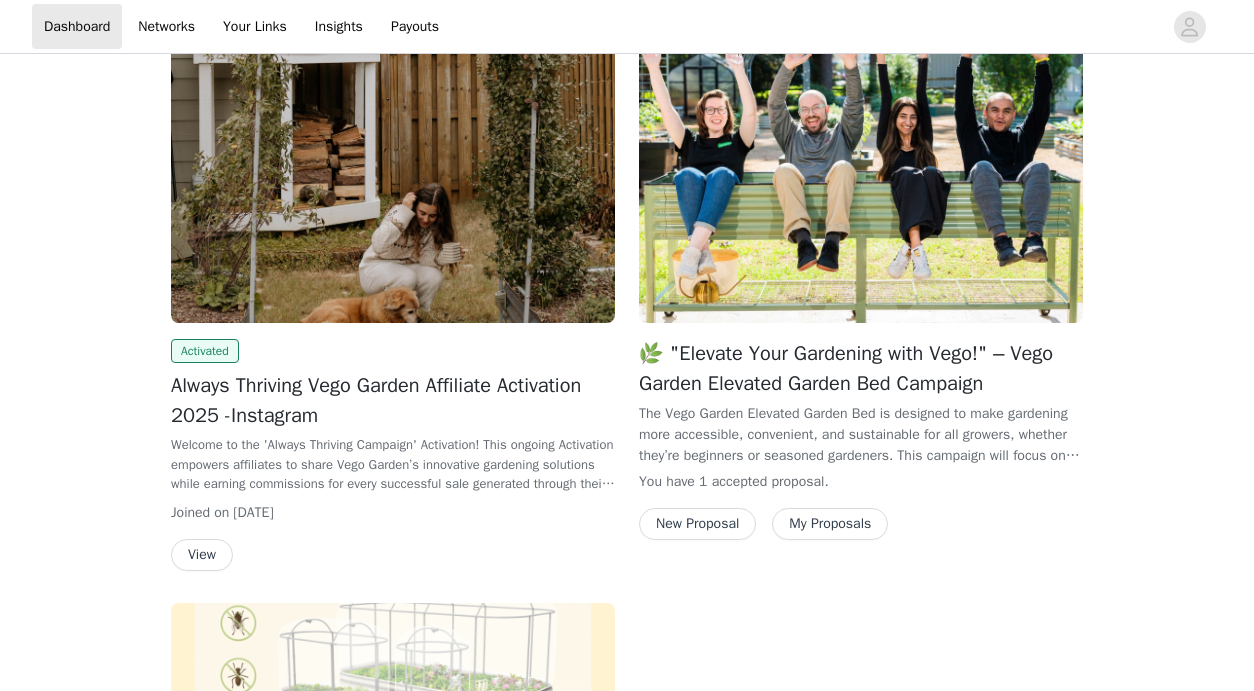 scroll, scrollTop: 0, scrollLeft: 0, axis: both 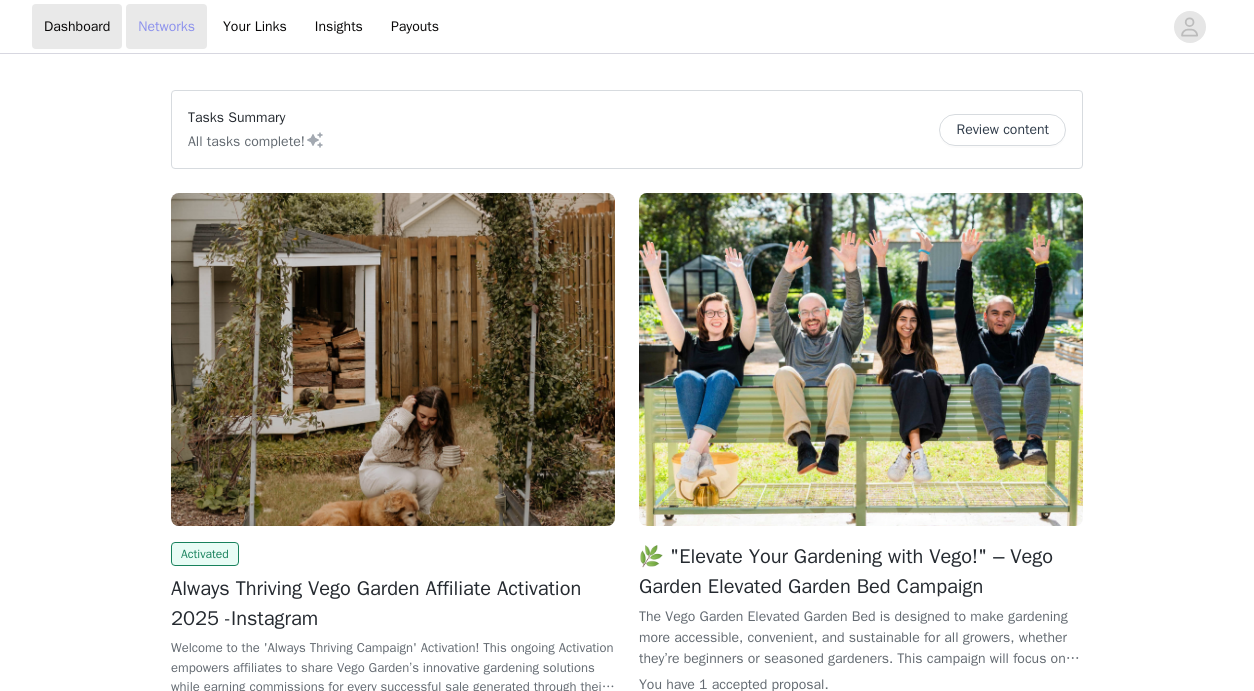 click on "Networks" at bounding box center (166, 26) 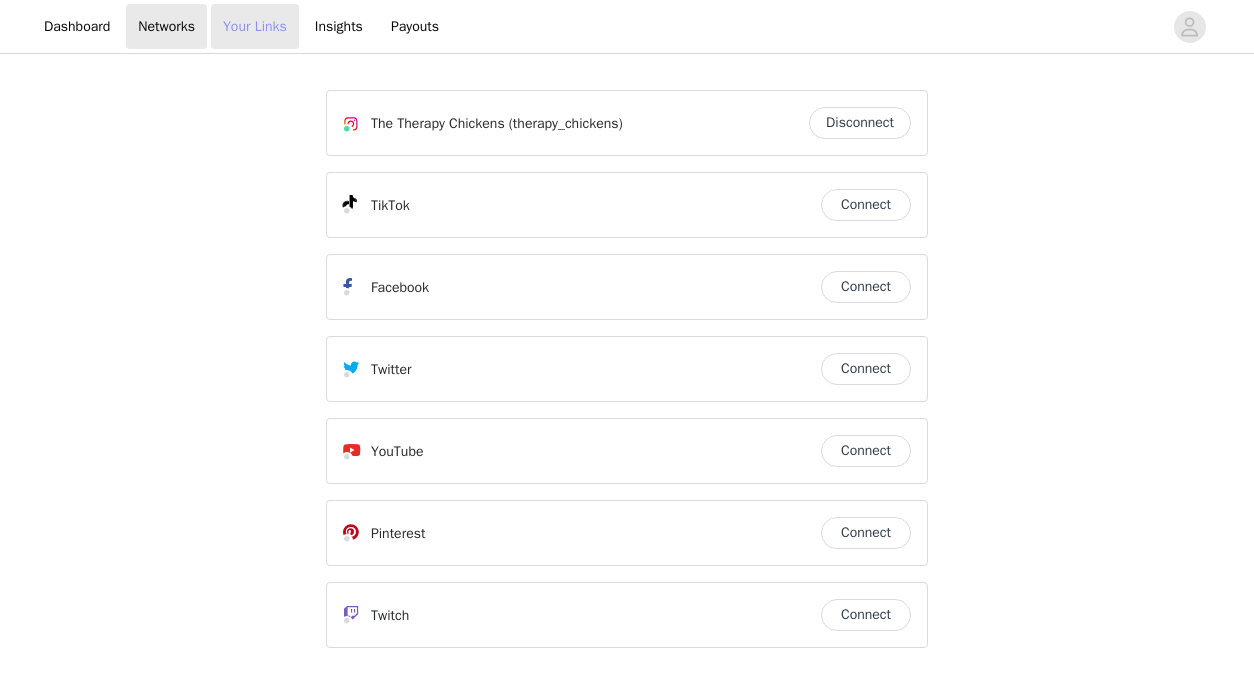 click on "Your Links" at bounding box center (255, 26) 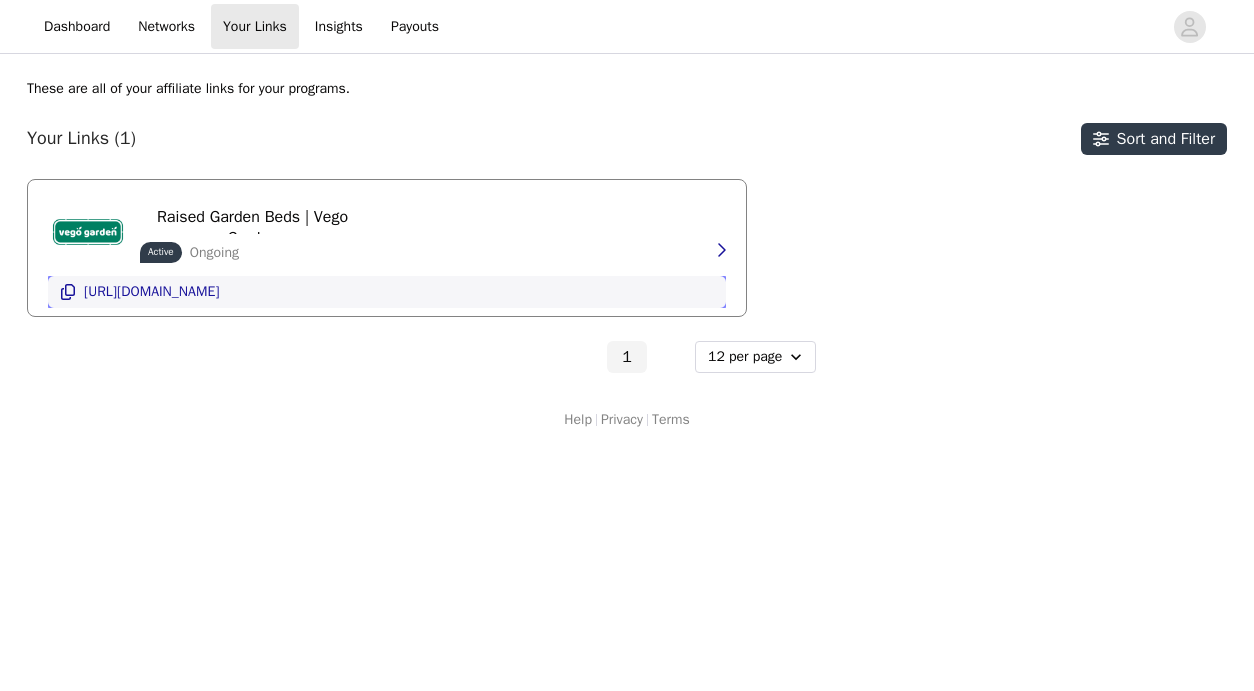 click on "[URL][DOMAIN_NAME]" at bounding box center (151, 292) 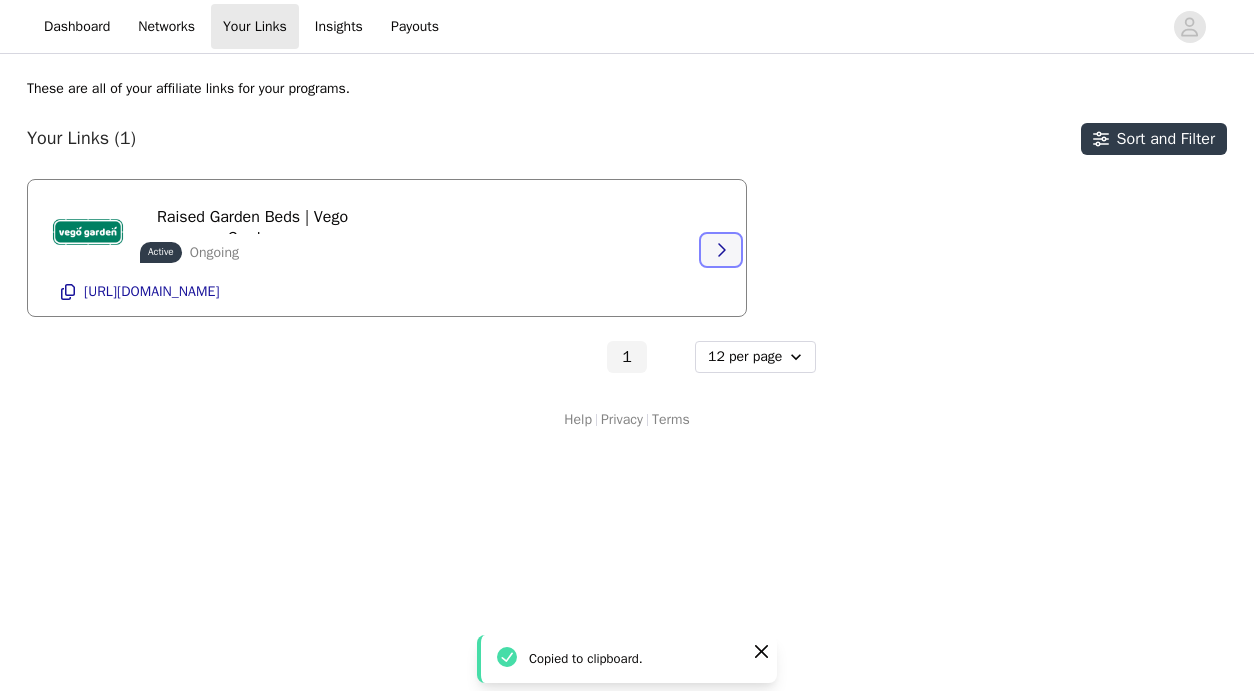 click 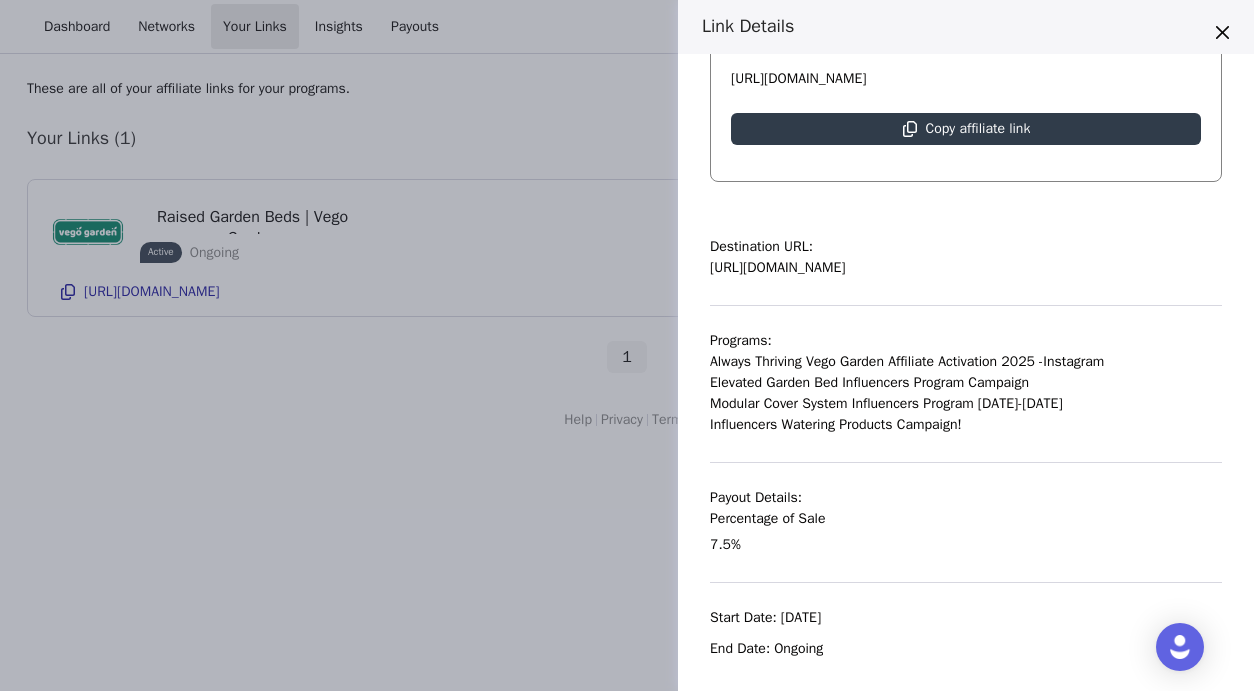 scroll, scrollTop: 0, scrollLeft: 0, axis: both 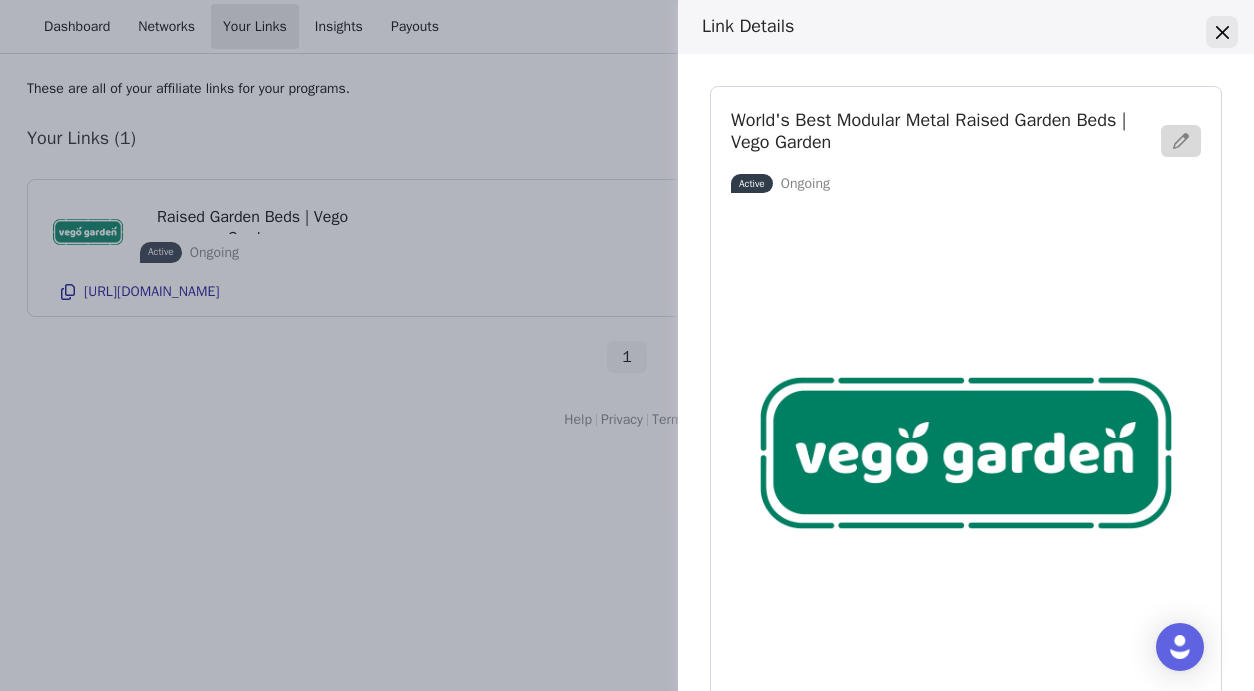 click at bounding box center (1222, 32) 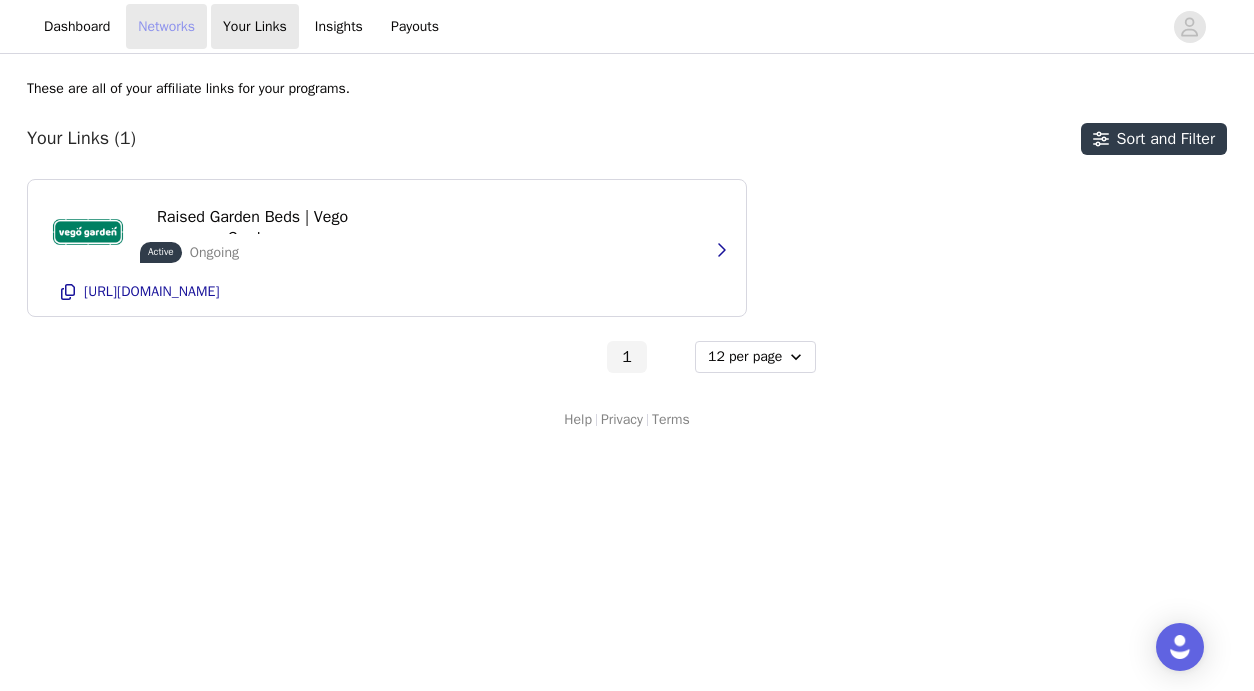 click on "Networks" at bounding box center [166, 26] 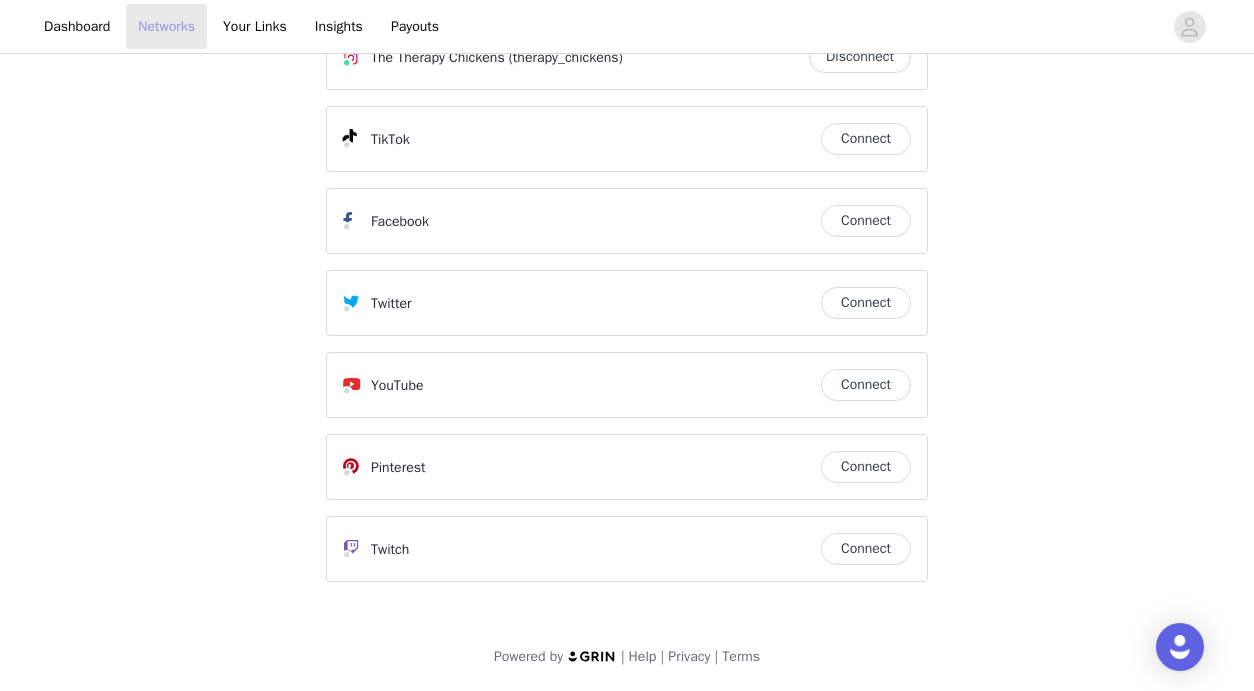 scroll, scrollTop: 0, scrollLeft: 0, axis: both 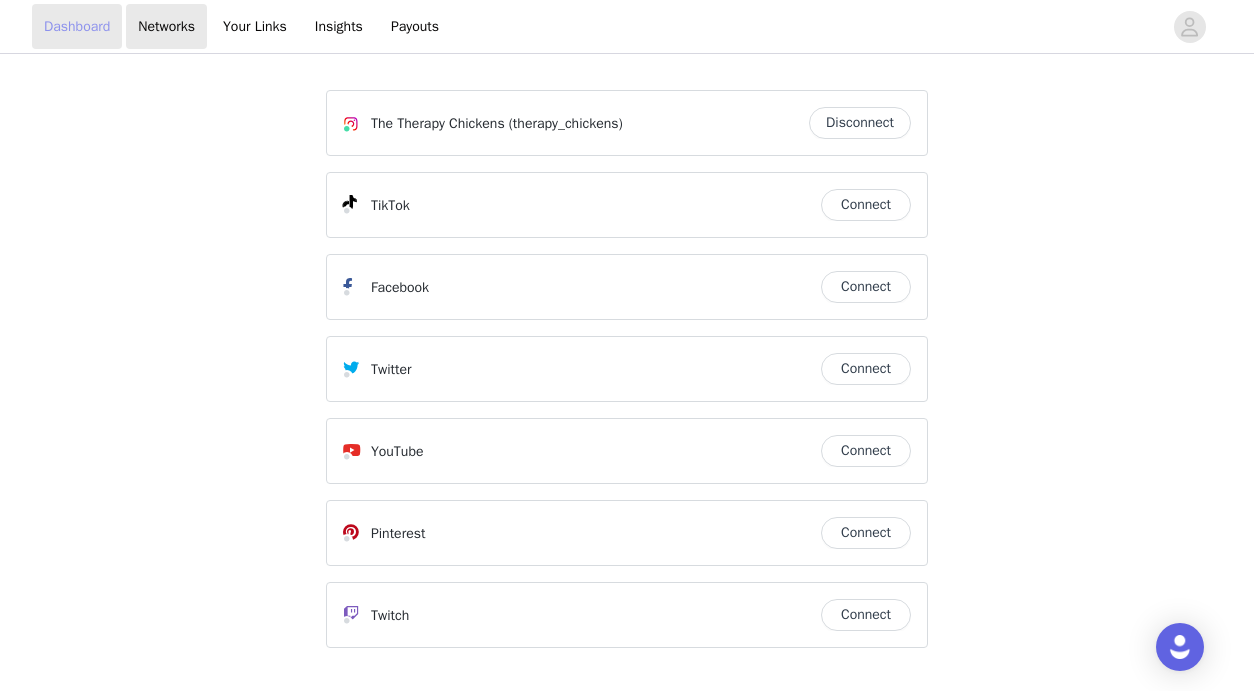 click on "Dashboard" at bounding box center (77, 26) 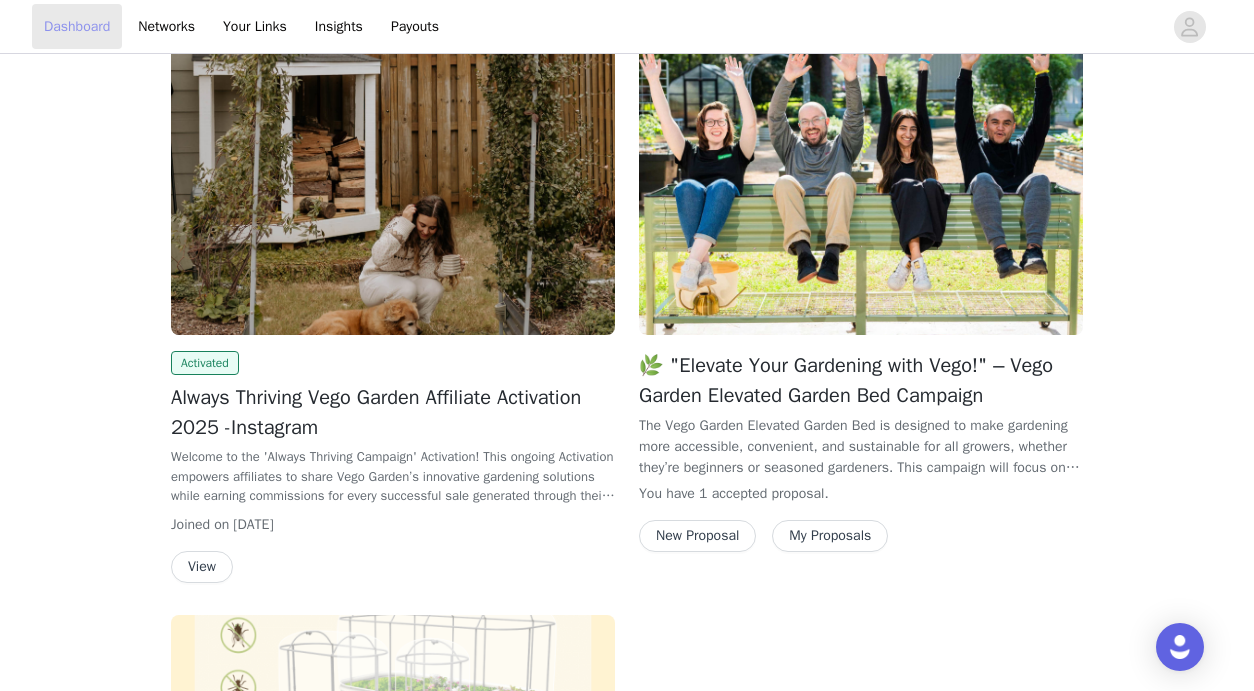 scroll, scrollTop: 199, scrollLeft: 0, axis: vertical 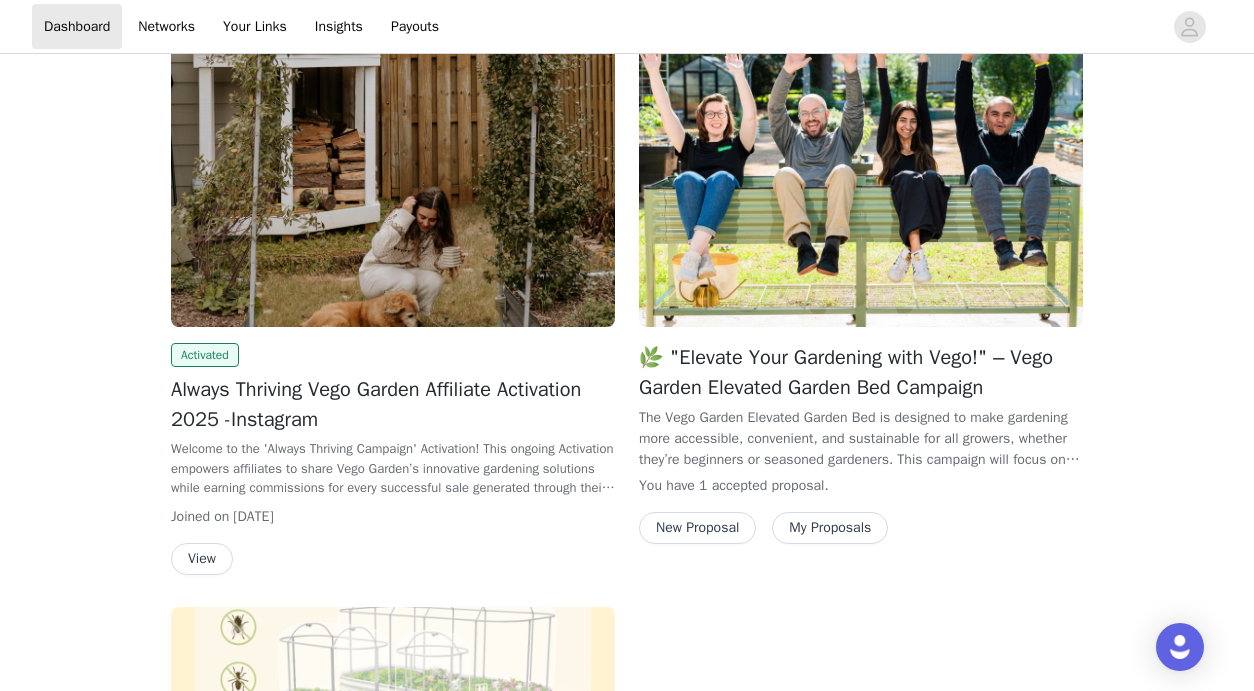 click at bounding box center [393, 160] 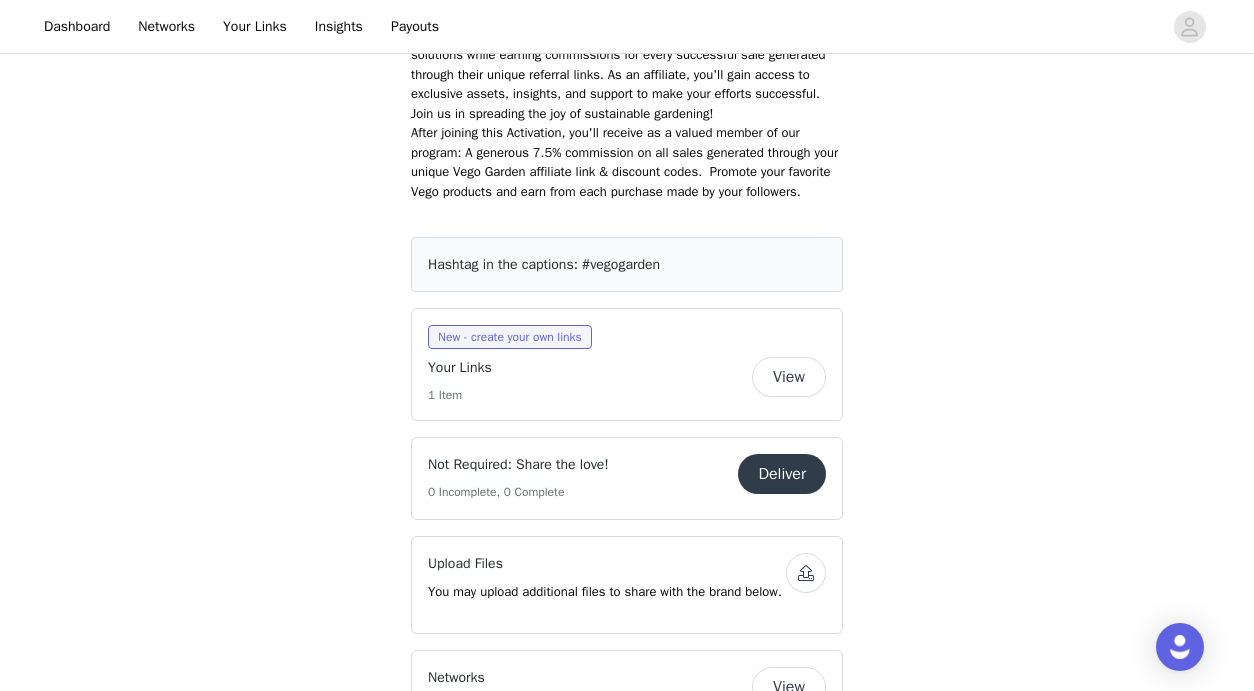 scroll, scrollTop: 970, scrollLeft: 0, axis: vertical 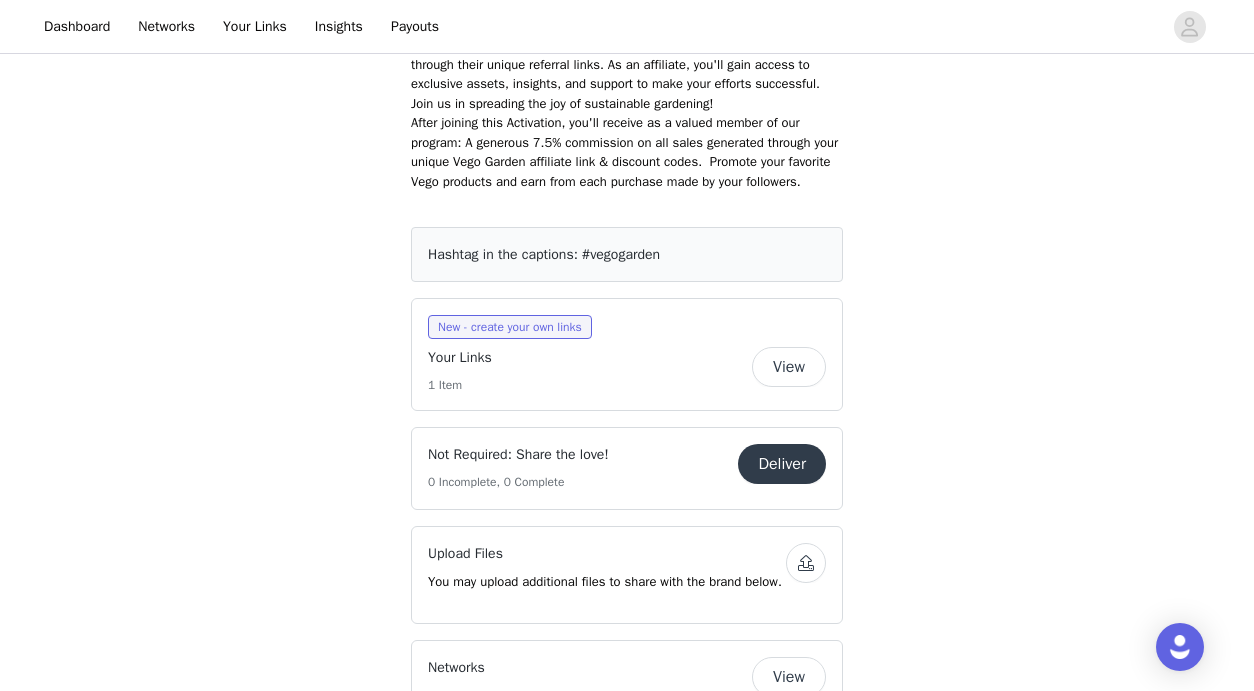 click on "View" at bounding box center (789, 367) 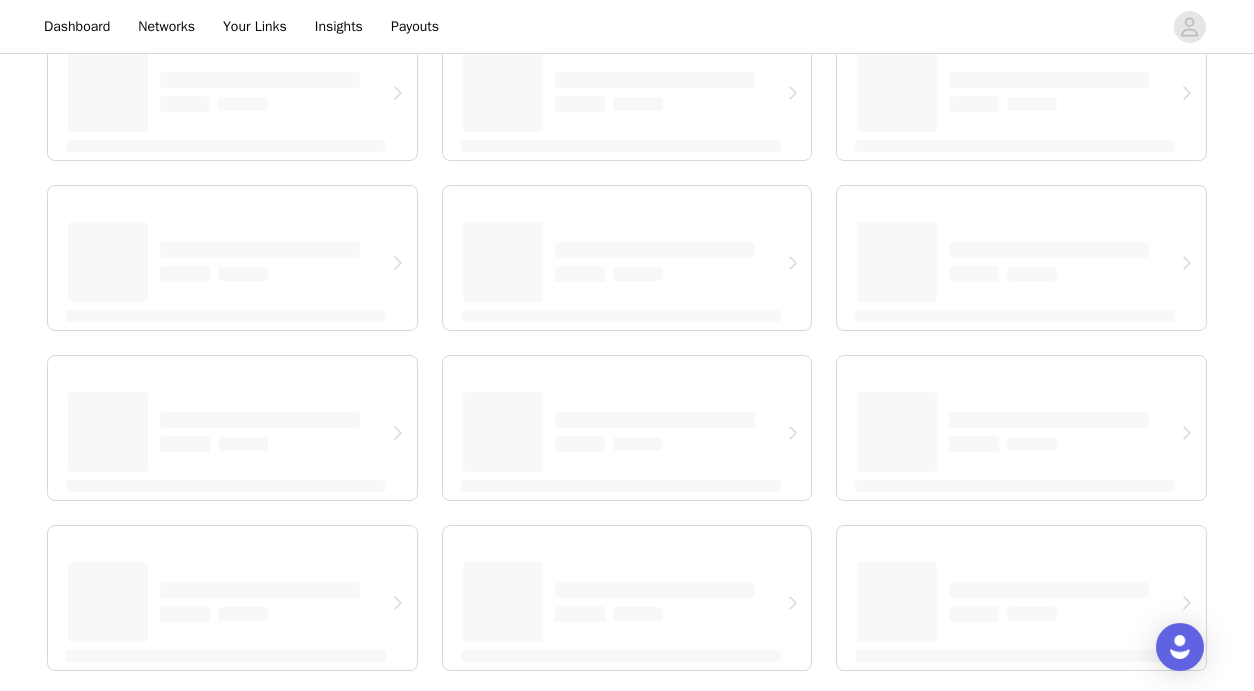 scroll, scrollTop: 0, scrollLeft: 0, axis: both 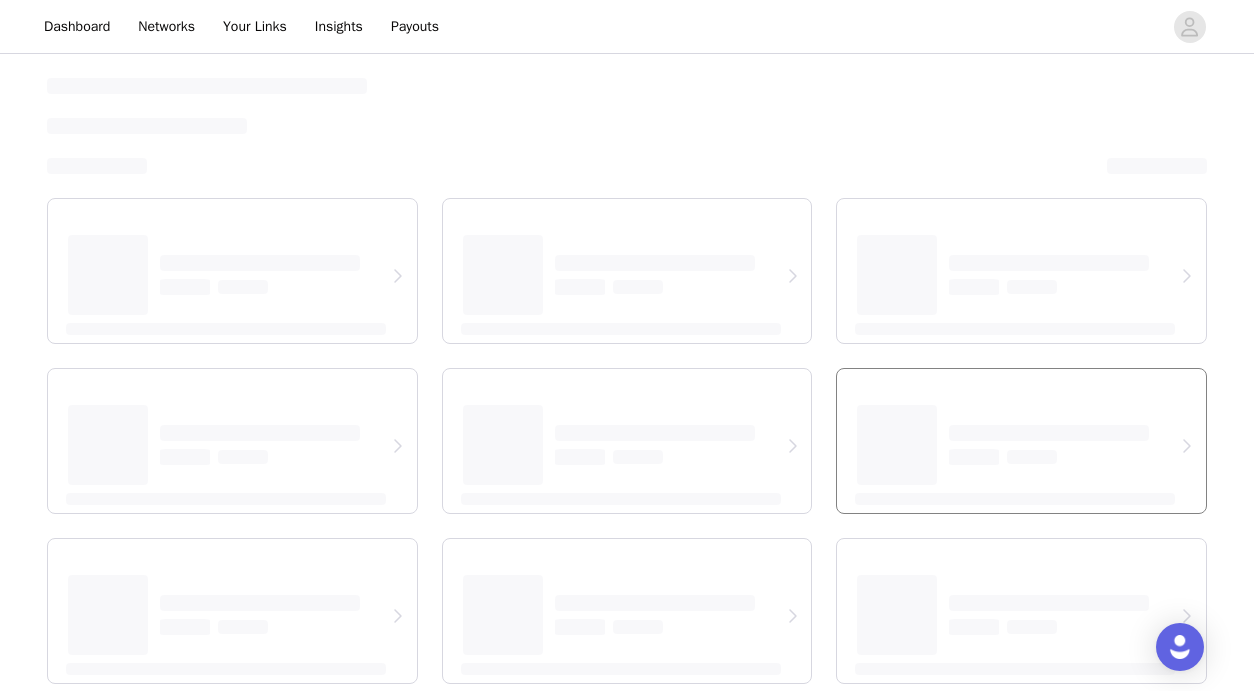 select on "12" 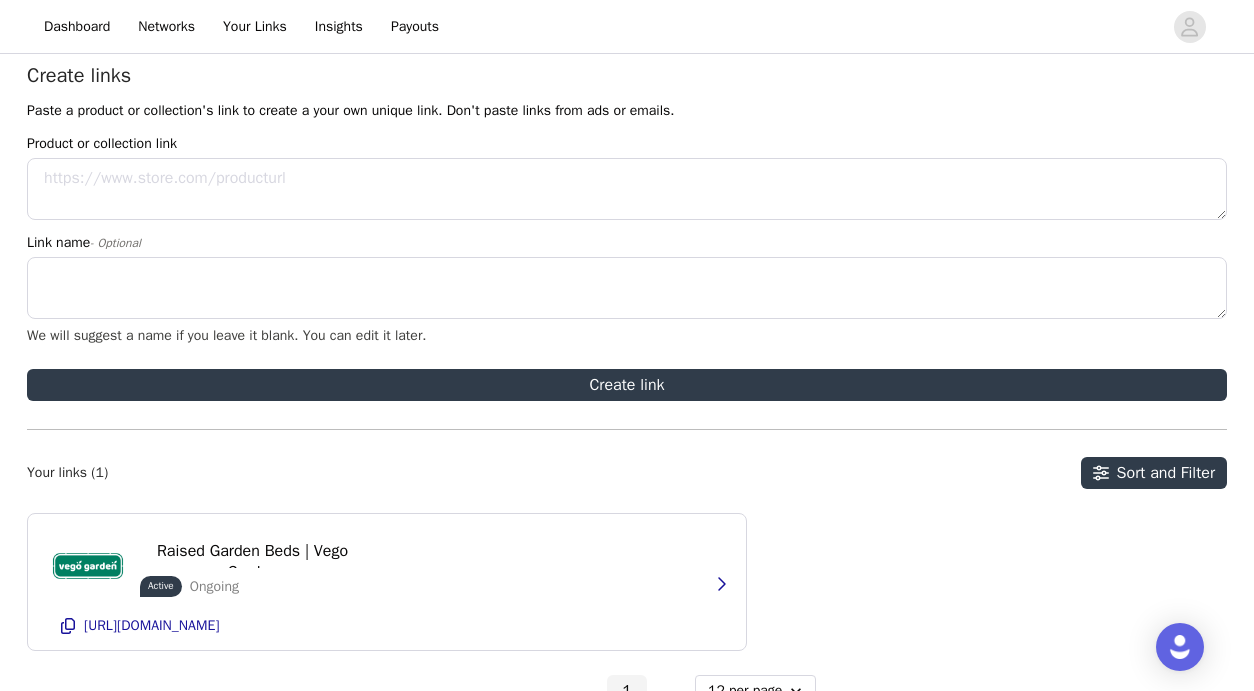 scroll, scrollTop: 0, scrollLeft: 0, axis: both 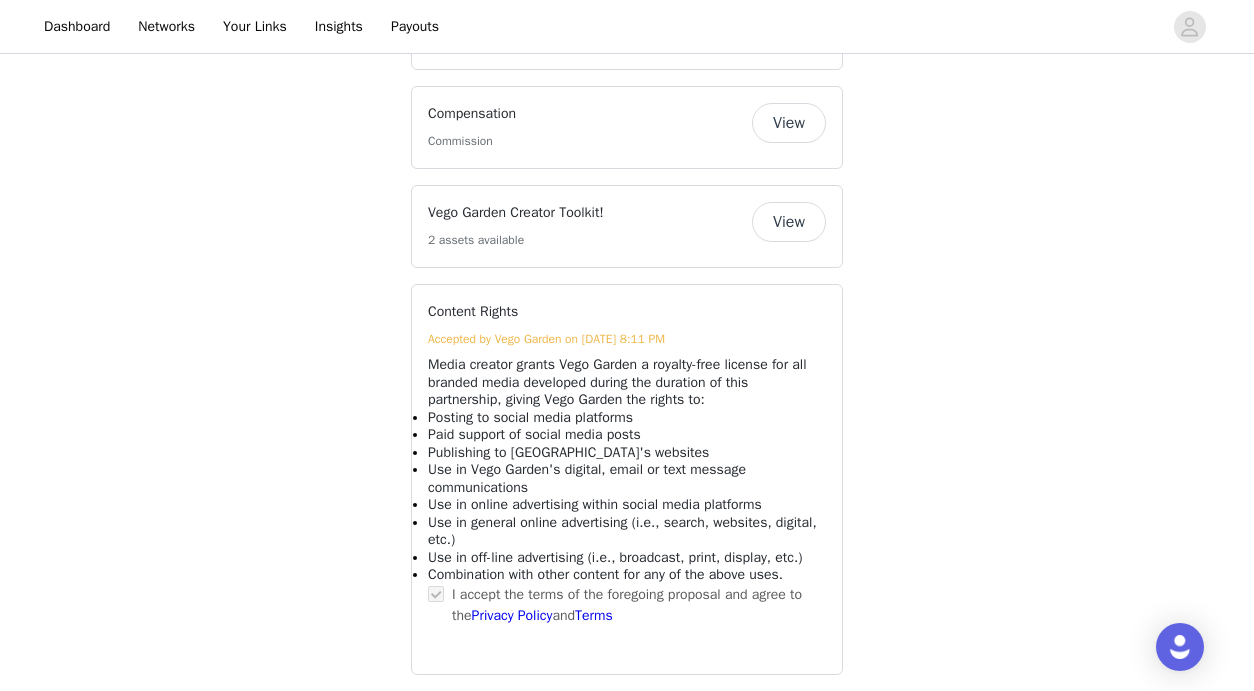 click on "View" at bounding box center [789, 222] 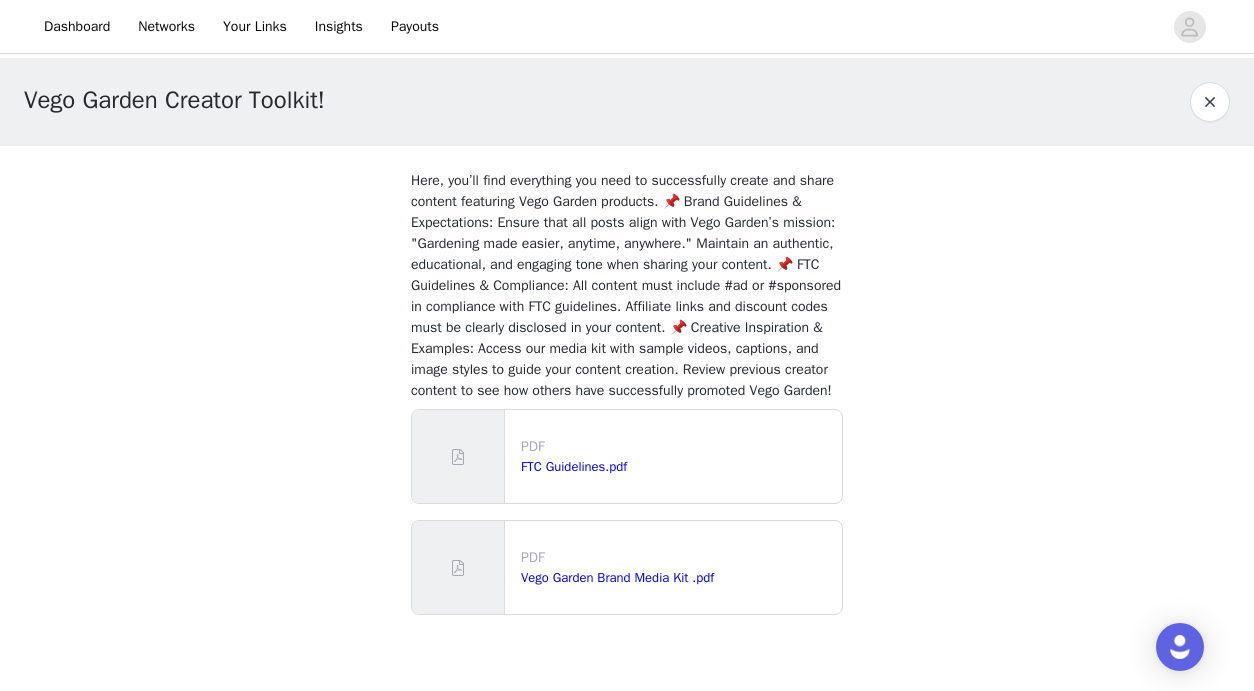 scroll, scrollTop: 6, scrollLeft: 0, axis: vertical 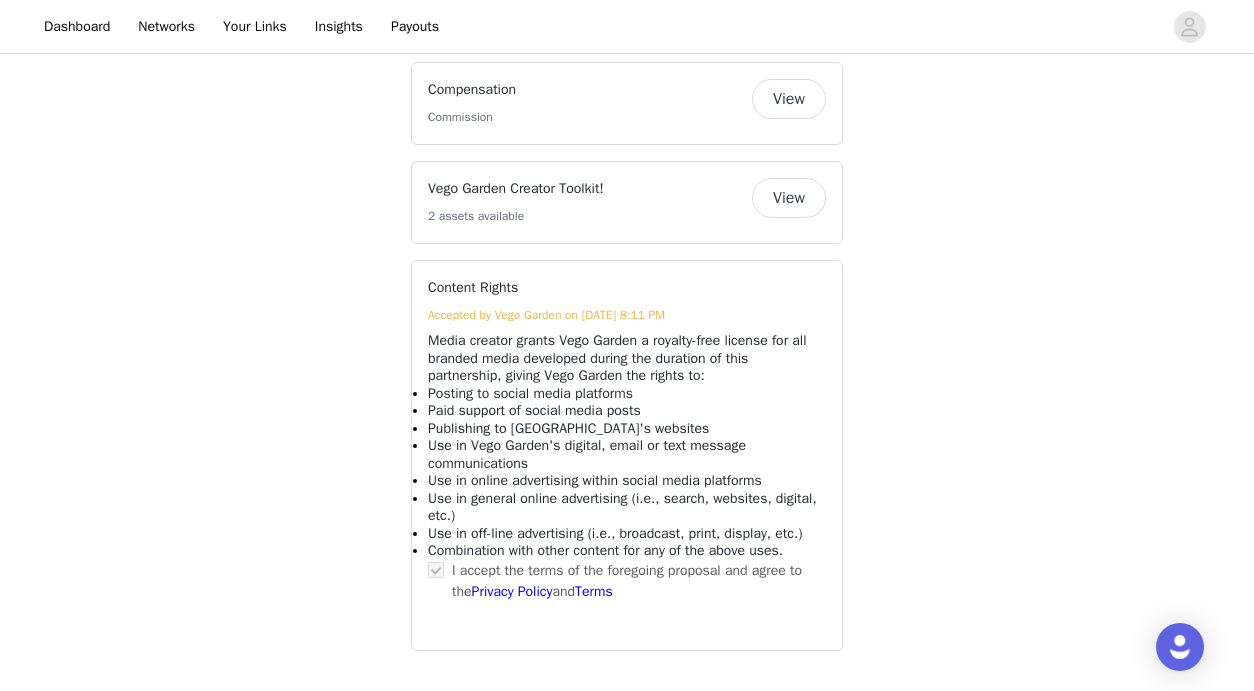 drag, startPoint x: 531, startPoint y: 310, endPoint x: 557, endPoint y: 393, distance: 86.977005 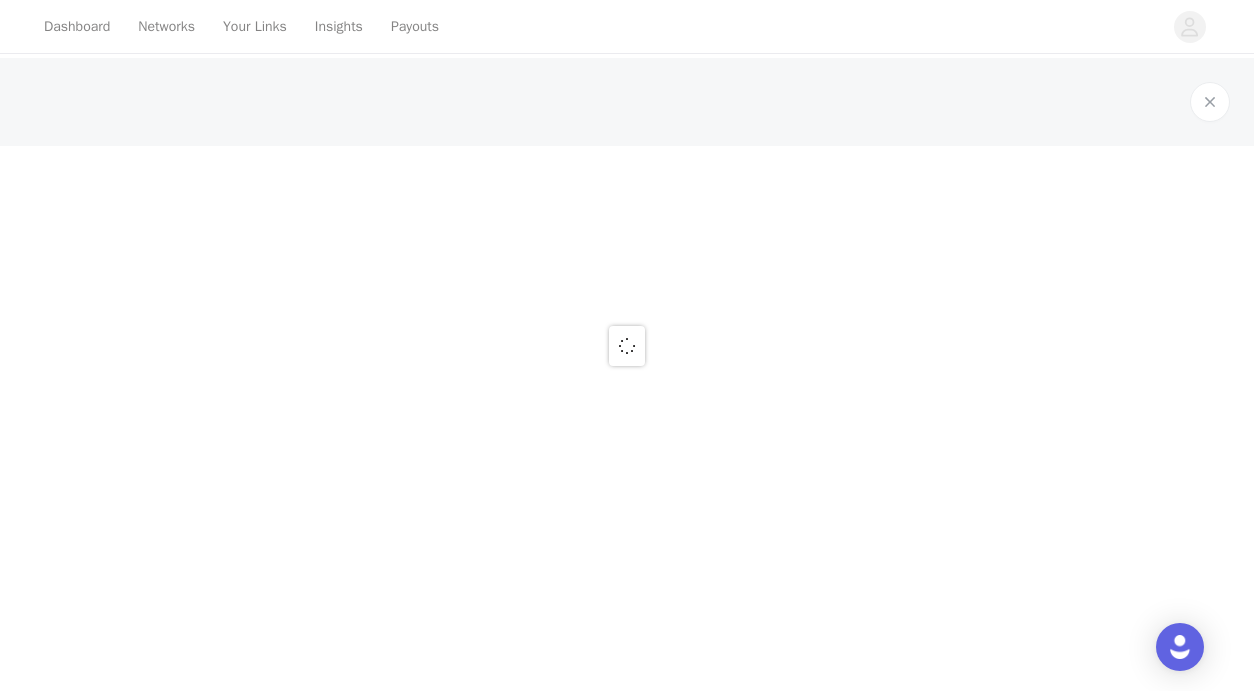 scroll, scrollTop: 0, scrollLeft: 0, axis: both 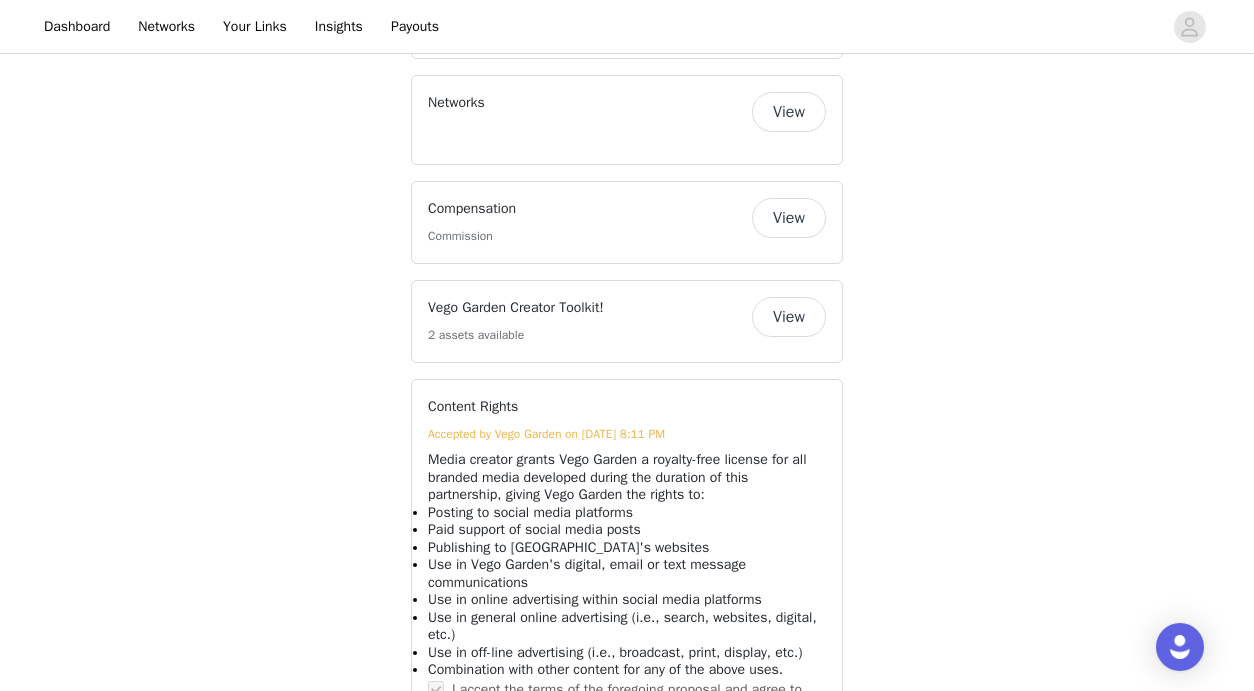 click on "View" at bounding box center (789, 218) 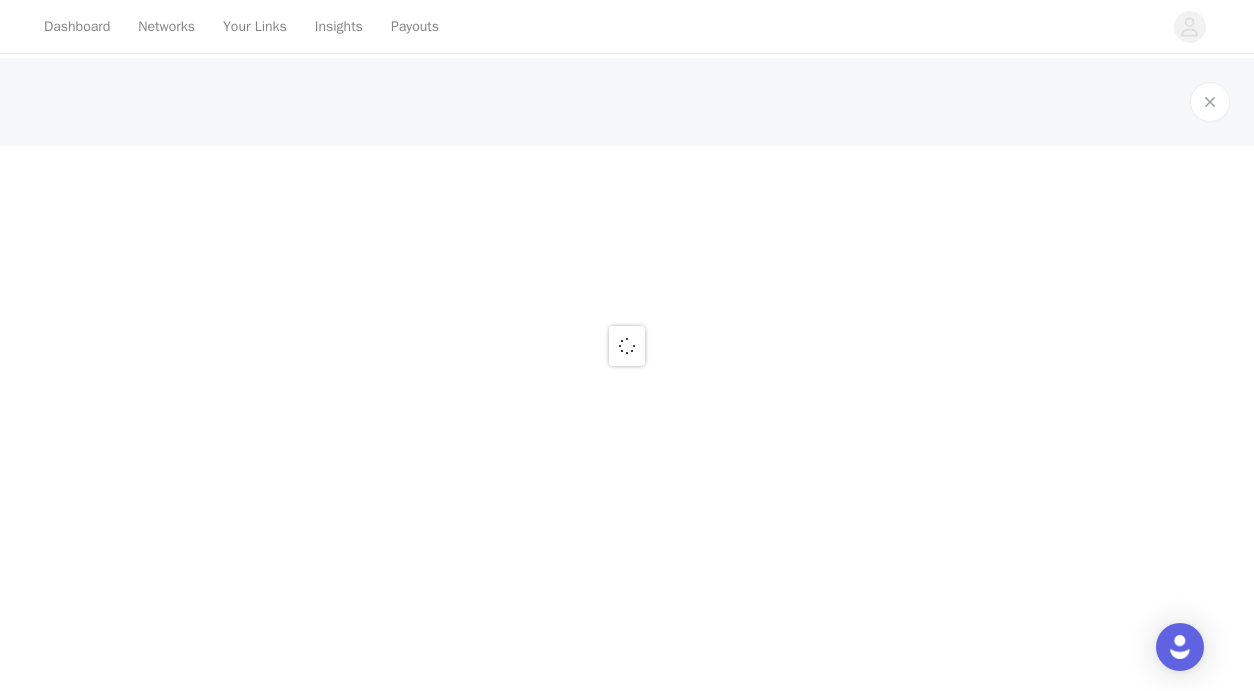 scroll, scrollTop: 0, scrollLeft: 0, axis: both 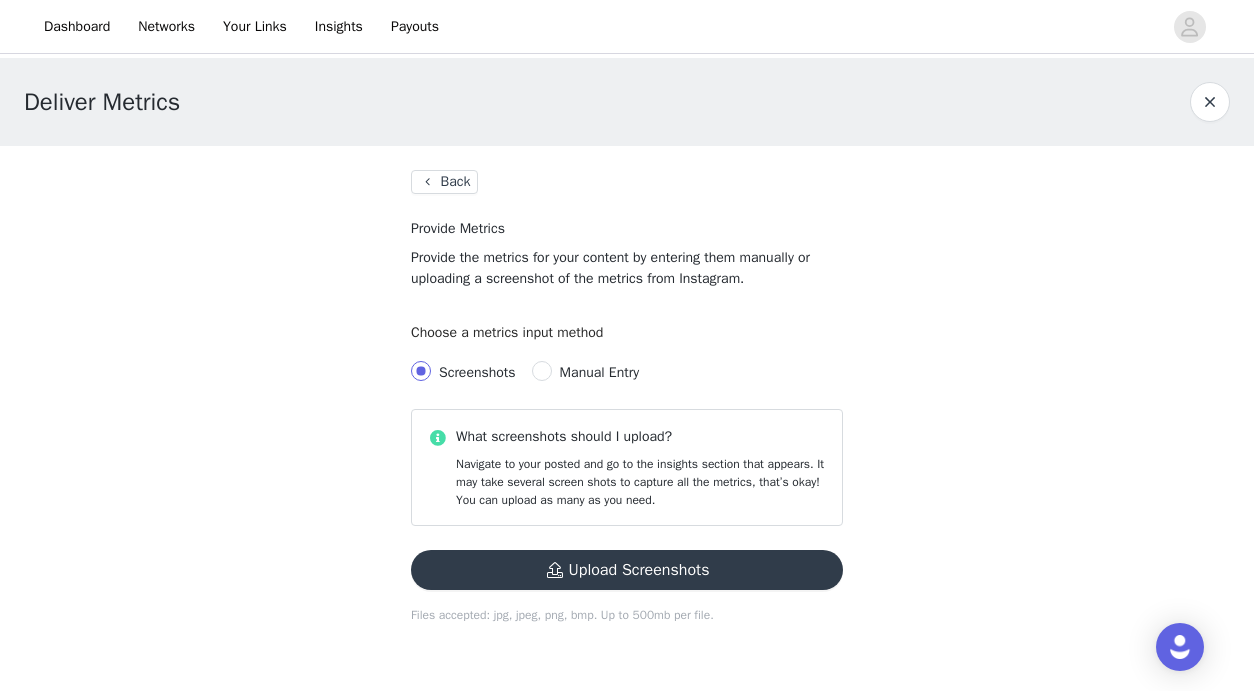 click on "Manual Entry" at bounding box center [599, 372] 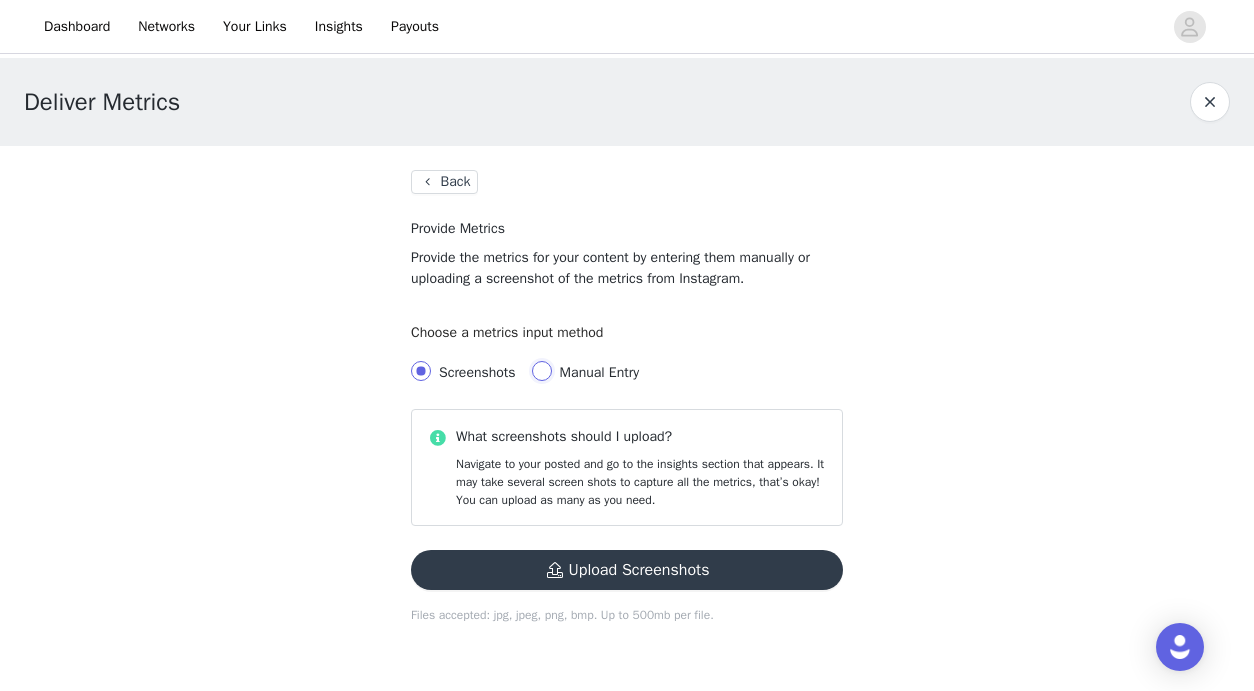 click on "Manual Entry" at bounding box center [542, 371] 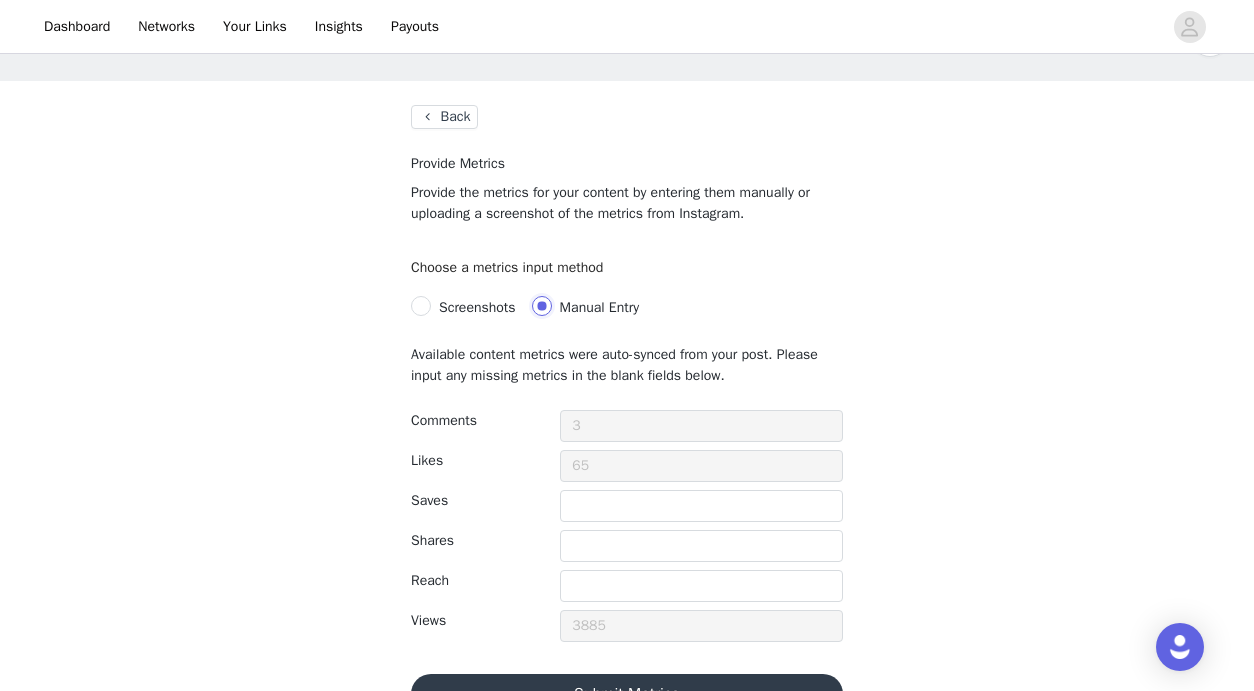 scroll, scrollTop: 71, scrollLeft: 0, axis: vertical 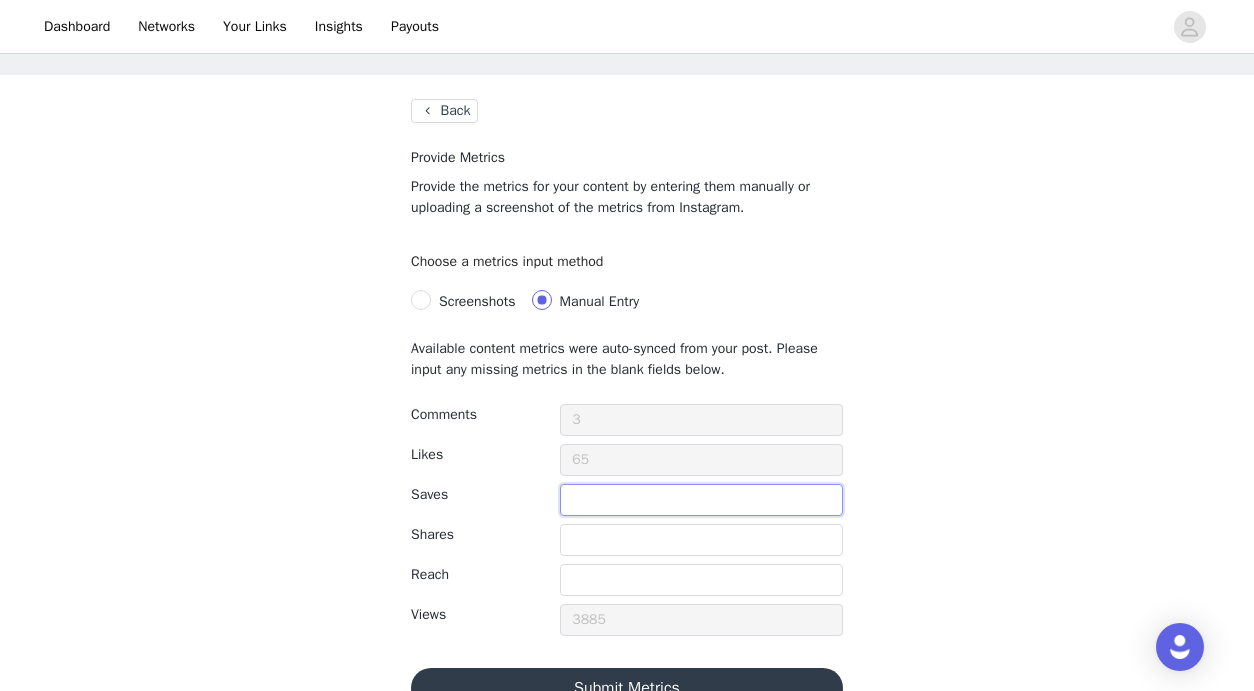 click at bounding box center (701, 500) 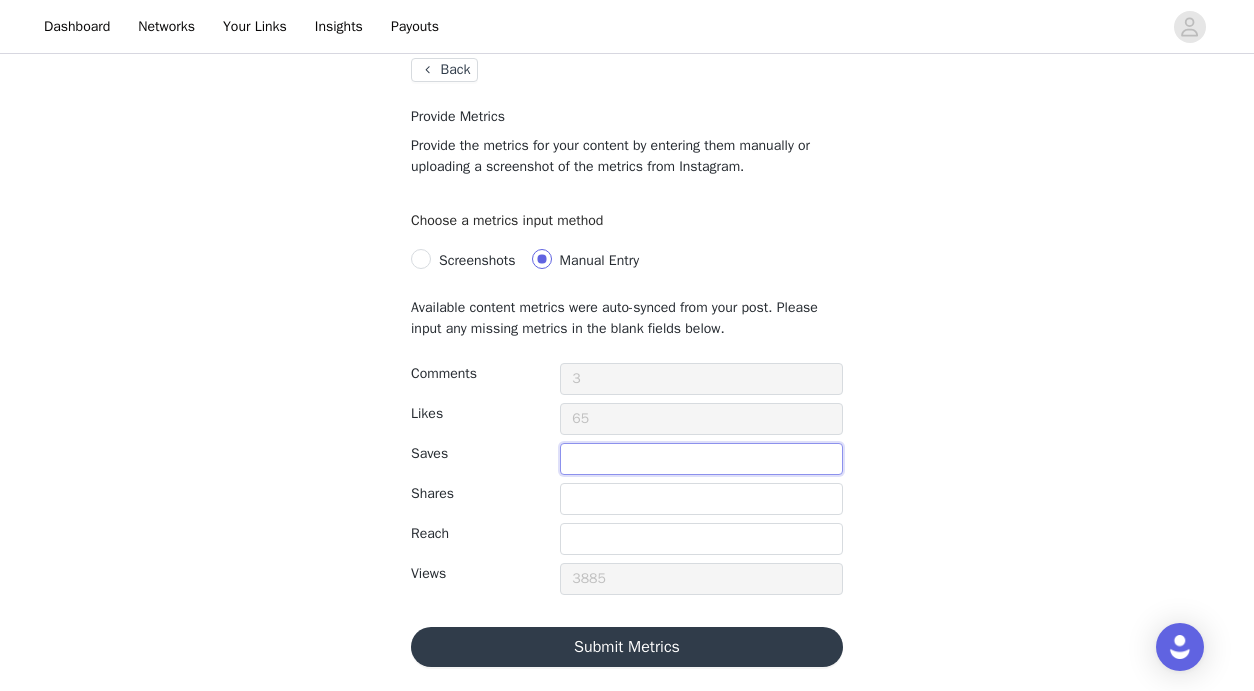 scroll, scrollTop: 0, scrollLeft: 0, axis: both 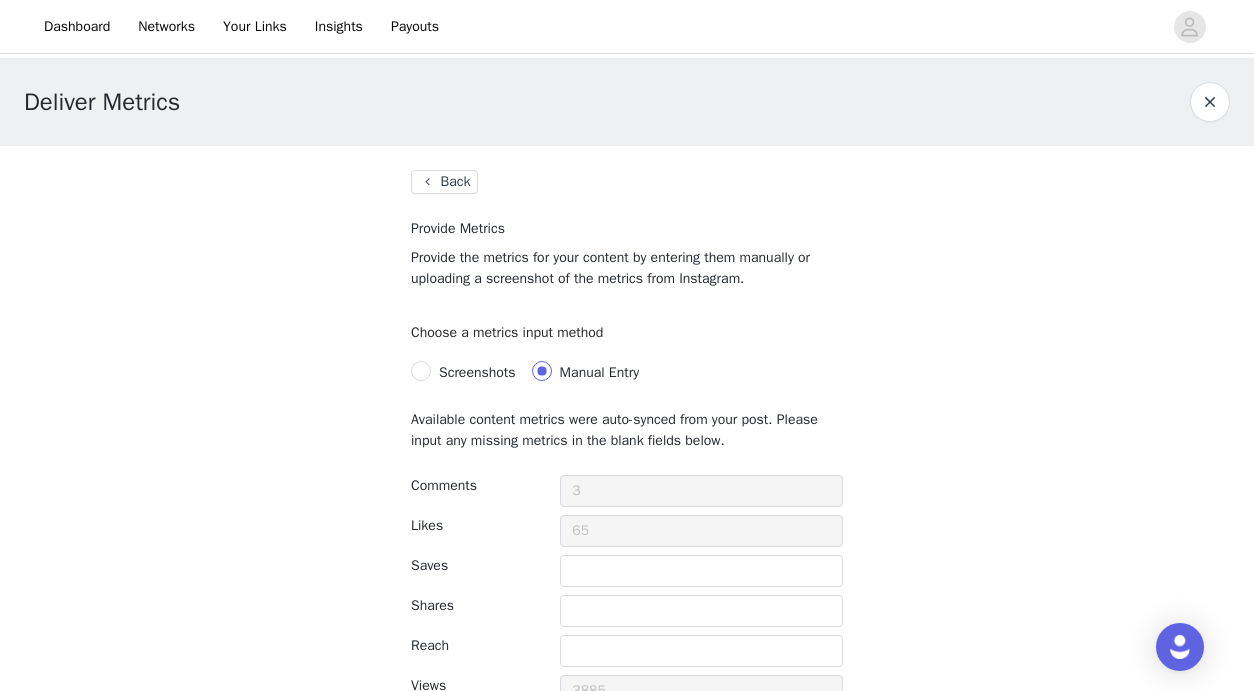 click on "Back" at bounding box center [444, 182] 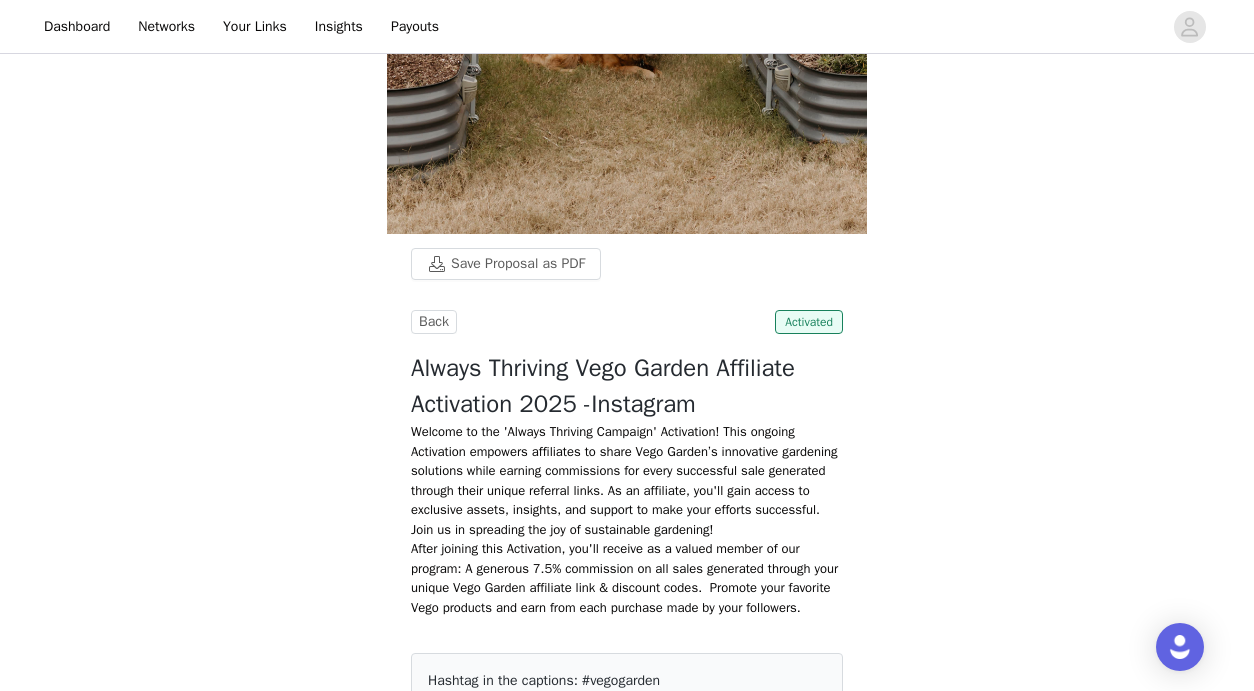 scroll, scrollTop: 0, scrollLeft: 0, axis: both 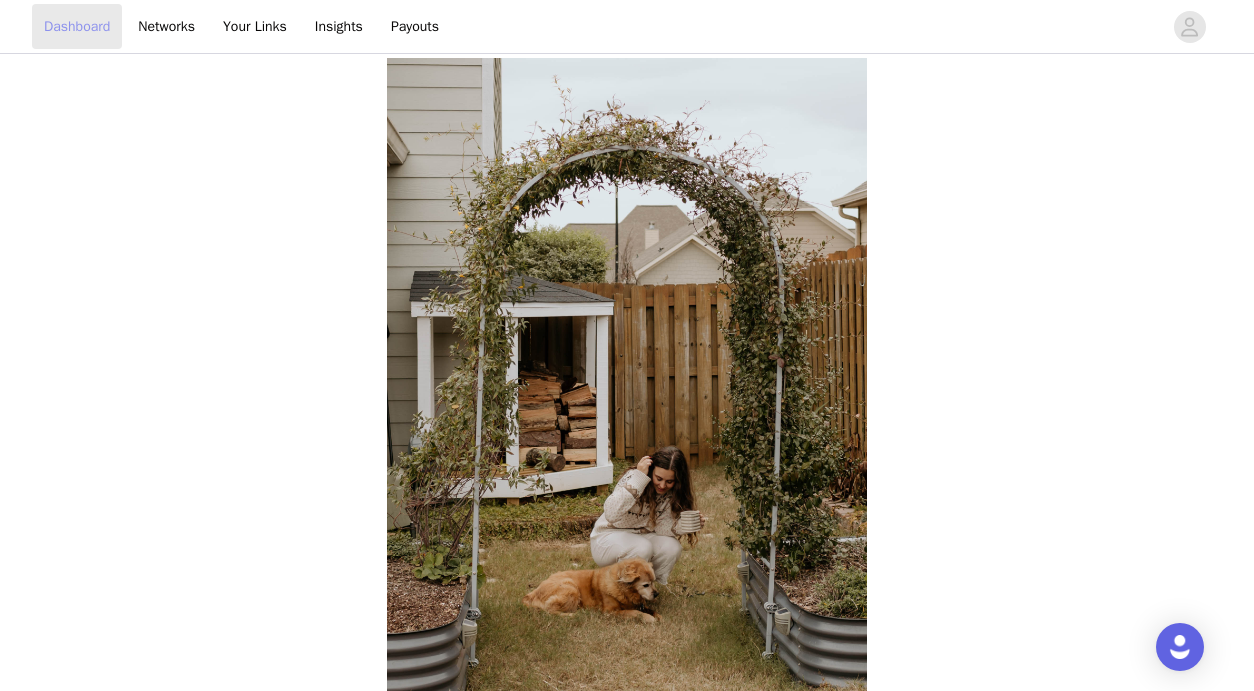 click on "Dashboard" at bounding box center [77, 26] 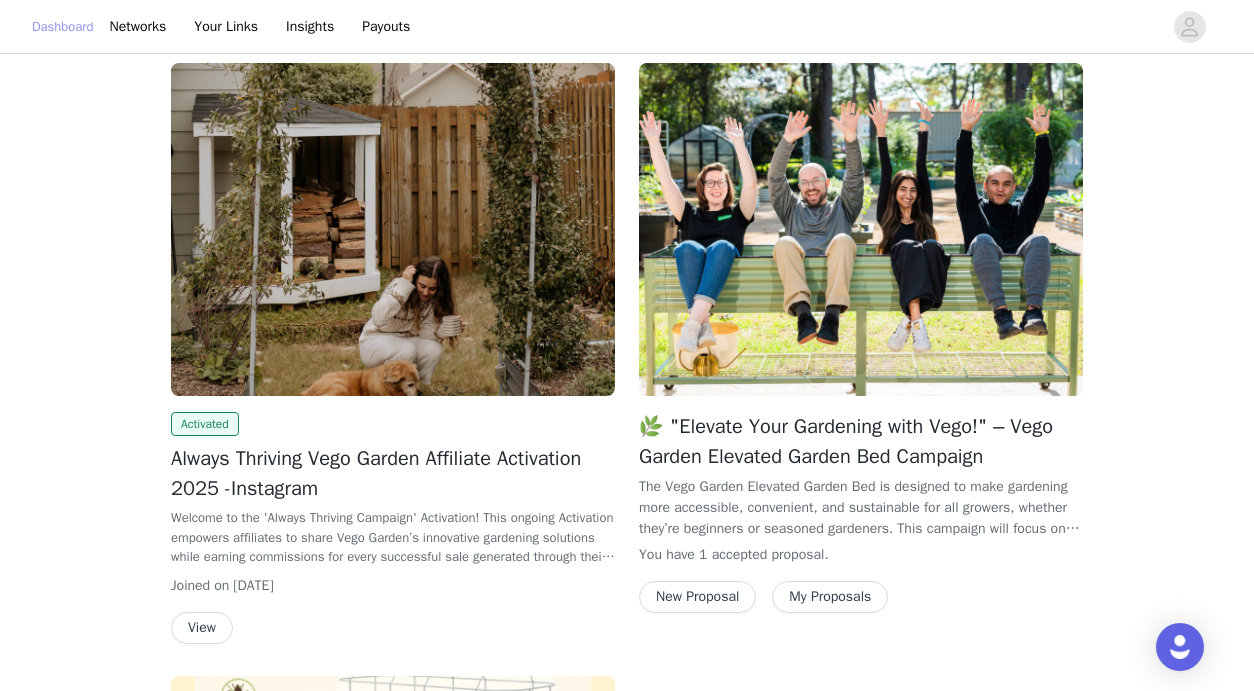 scroll, scrollTop: 0, scrollLeft: 0, axis: both 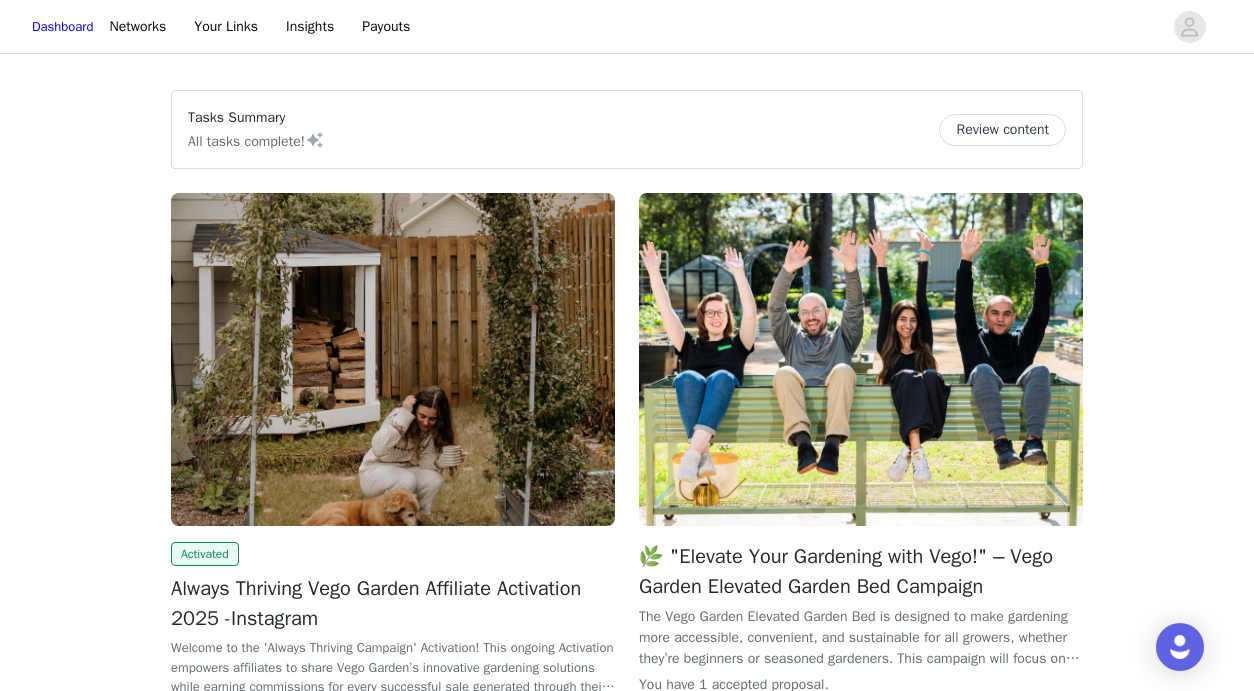 click on "Review content" at bounding box center (1002, 130) 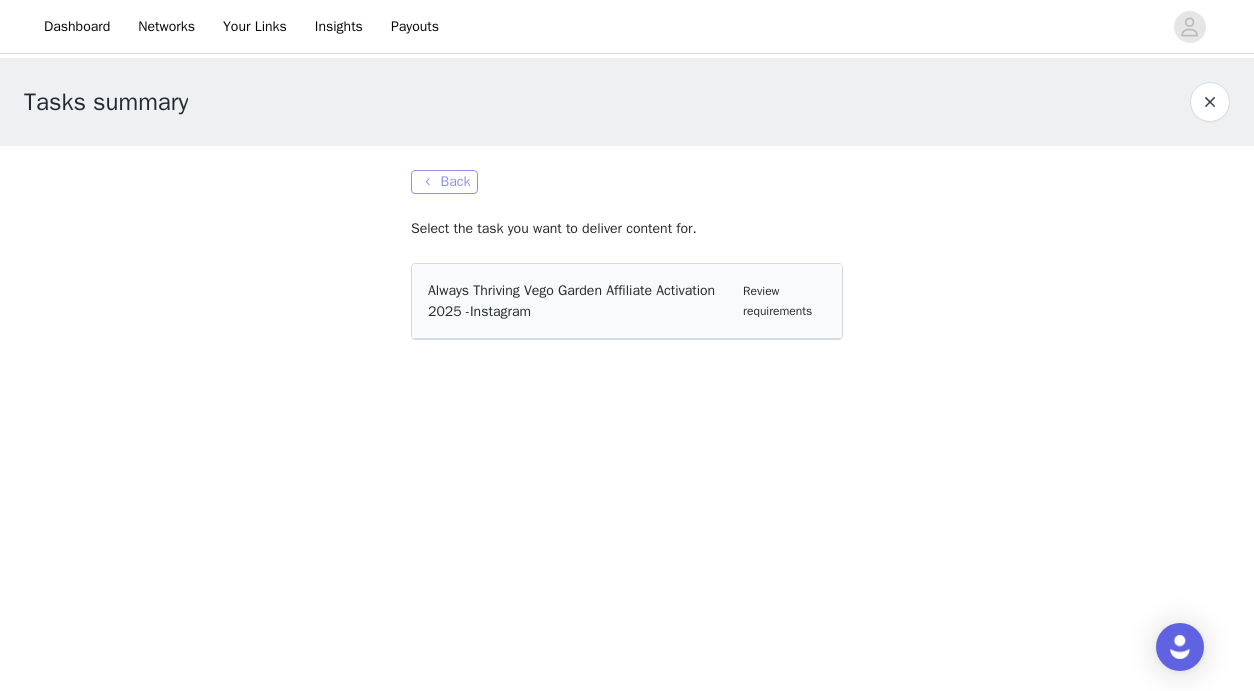click on "Back" at bounding box center [444, 182] 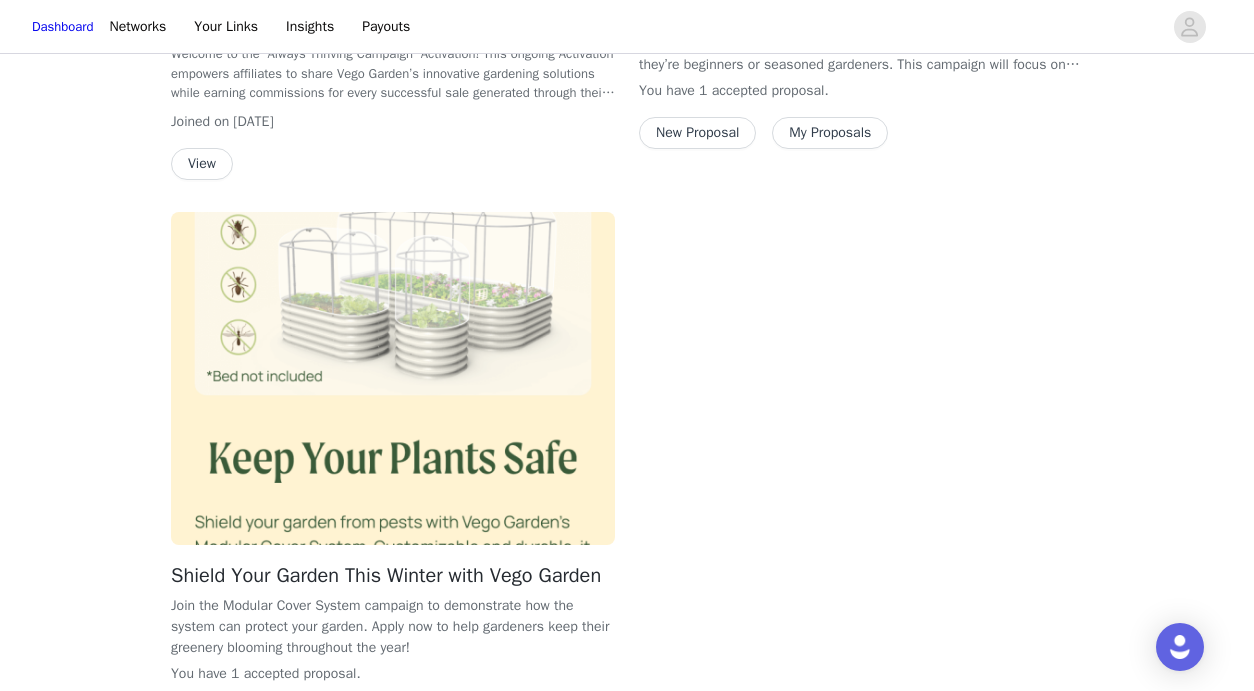 scroll, scrollTop: 767, scrollLeft: 0, axis: vertical 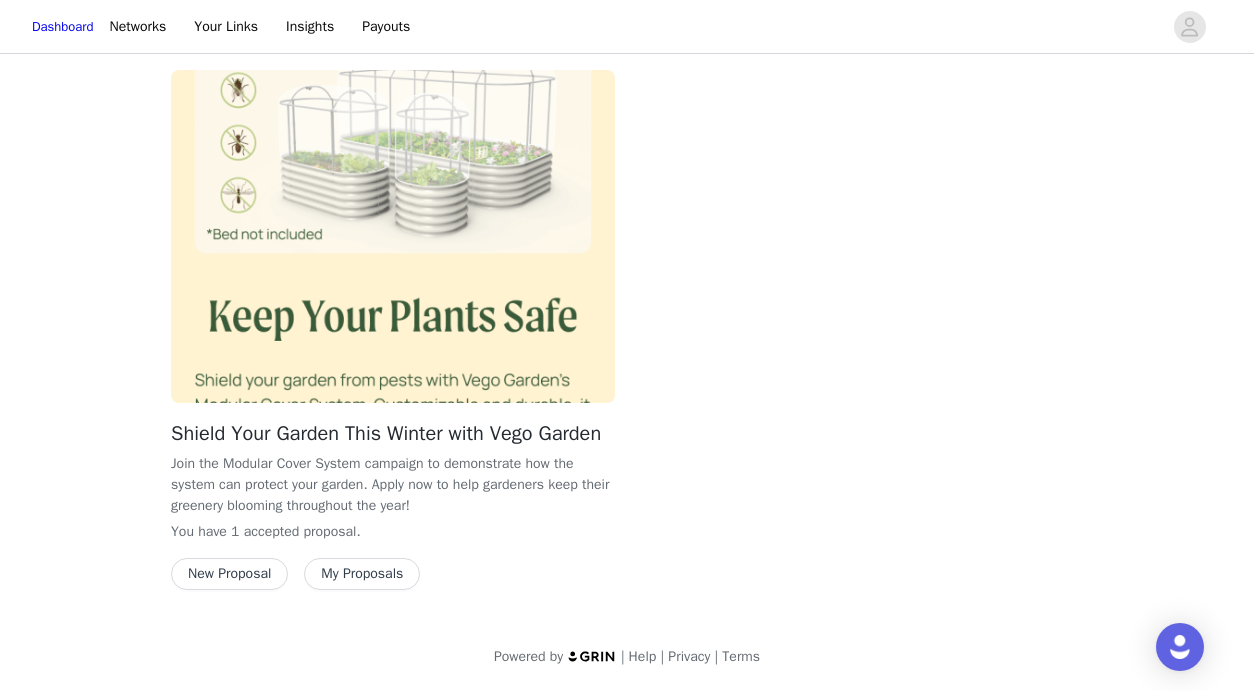 click on "My Proposals" at bounding box center [362, 574] 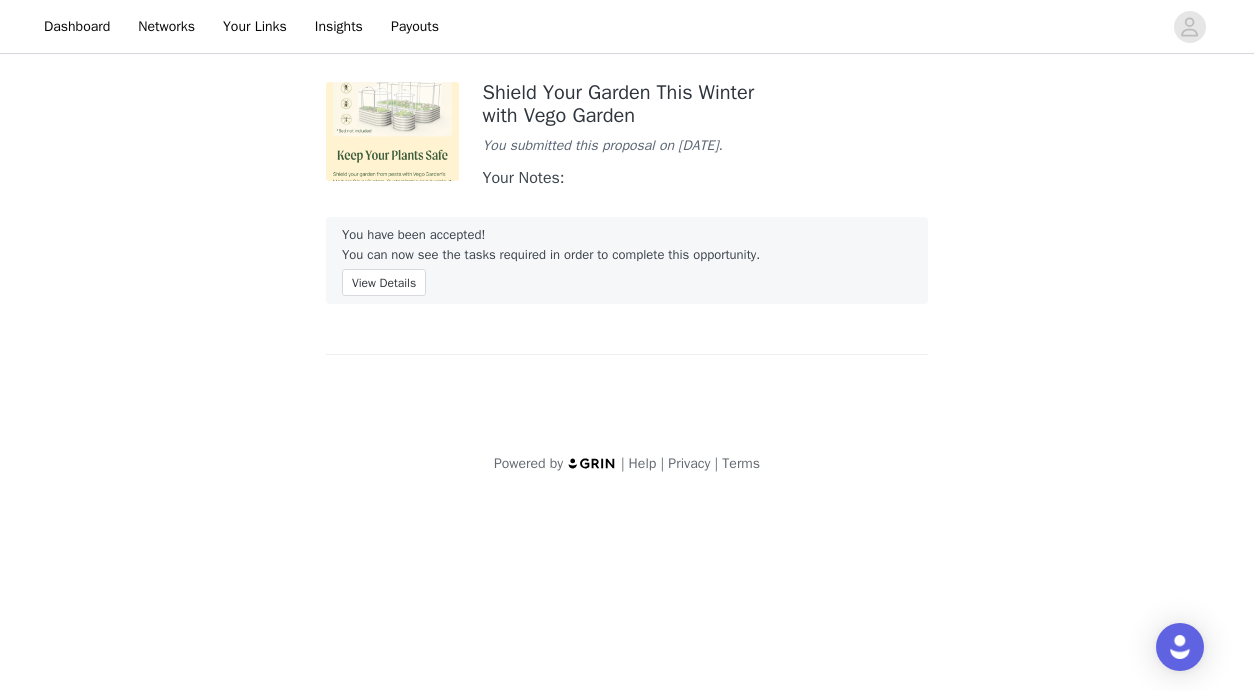 scroll, scrollTop: 0, scrollLeft: 0, axis: both 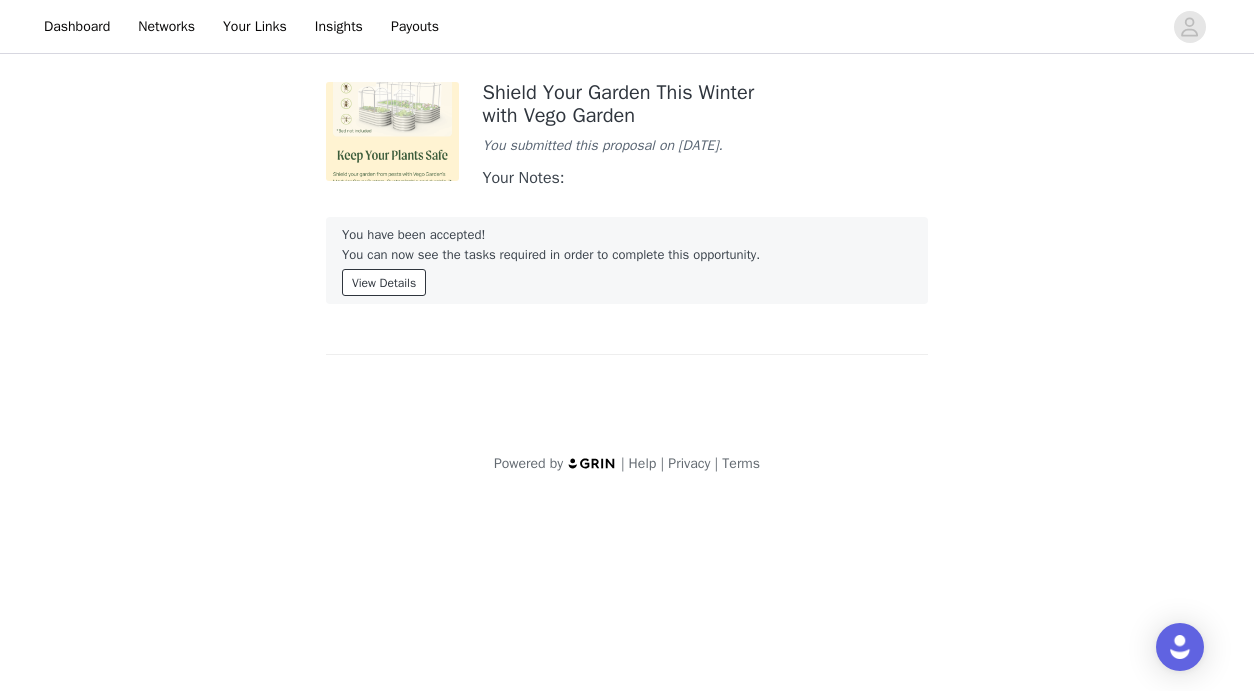click on "View Details" at bounding box center [384, 282] 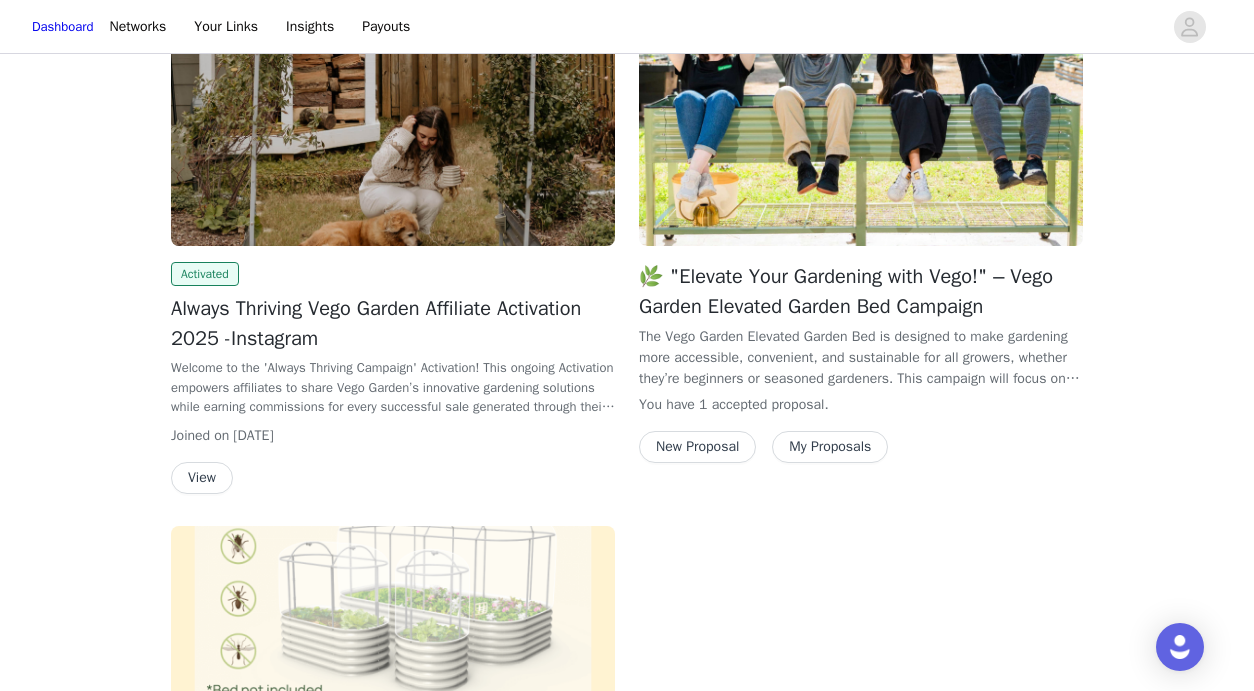 scroll, scrollTop: 249, scrollLeft: 0, axis: vertical 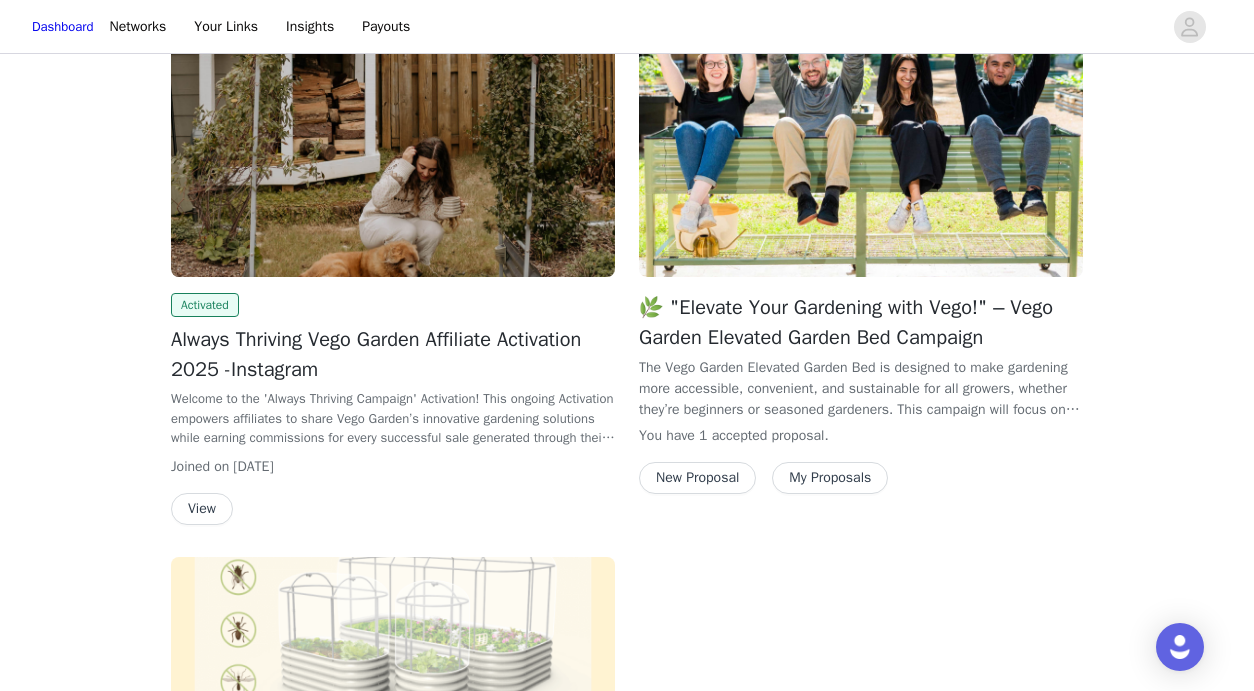 click on "My Proposals" at bounding box center (830, 478) 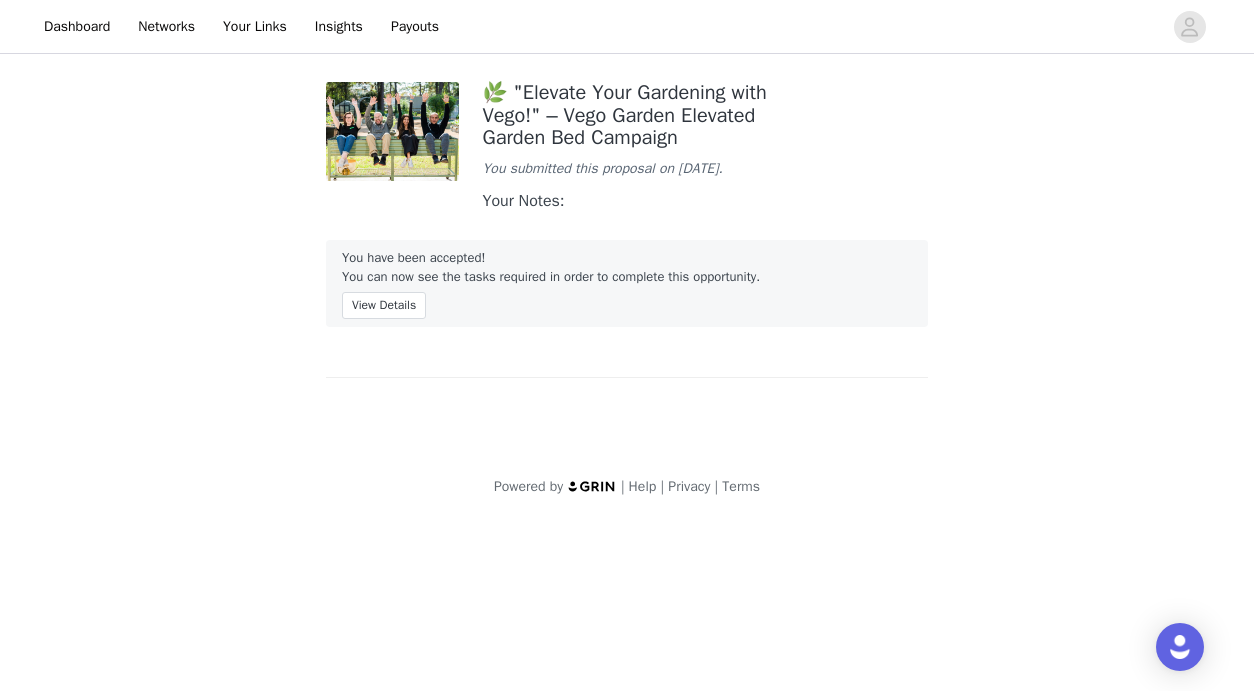 scroll, scrollTop: 0, scrollLeft: 0, axis: both 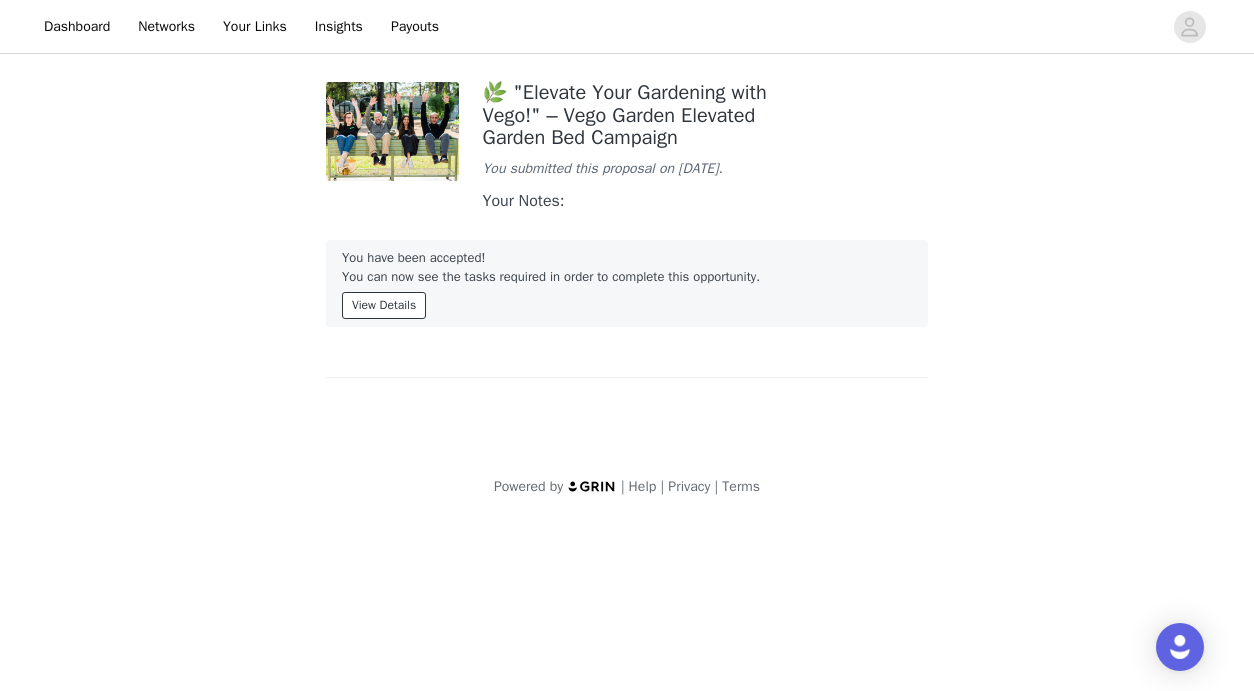 click on "View Details" at bounding box center [384, 305] 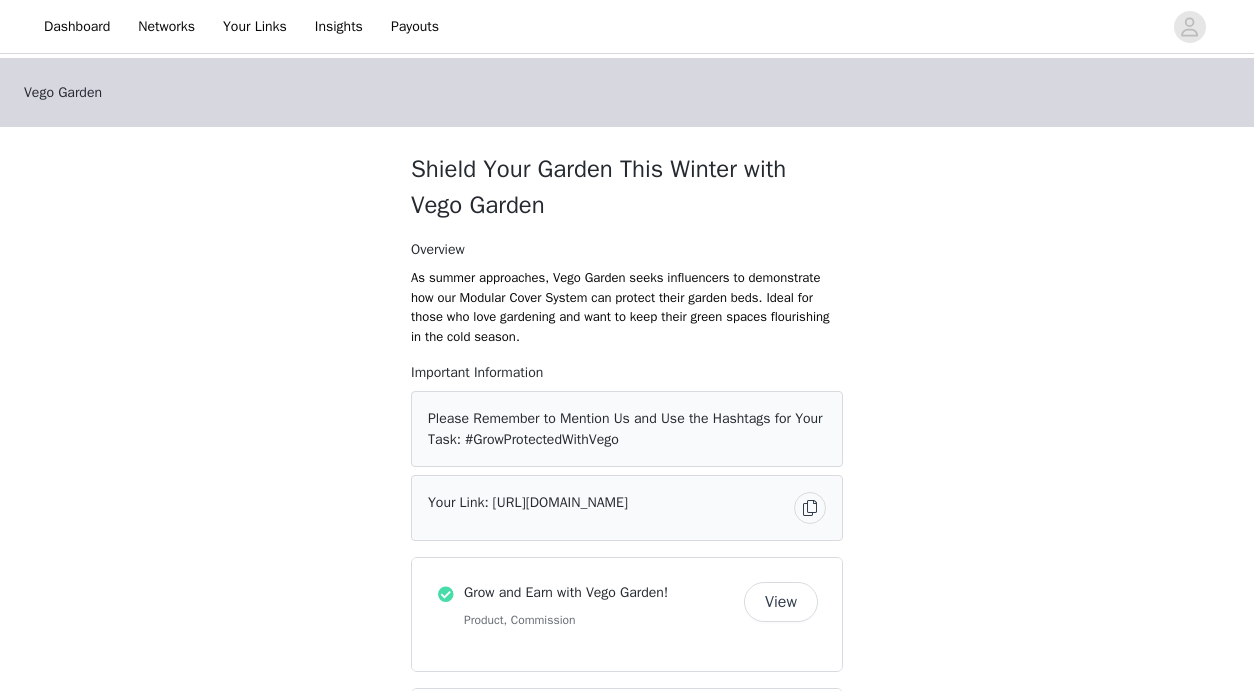 scroll, scrollTop: 0, scrollLeft: 0, axis: both 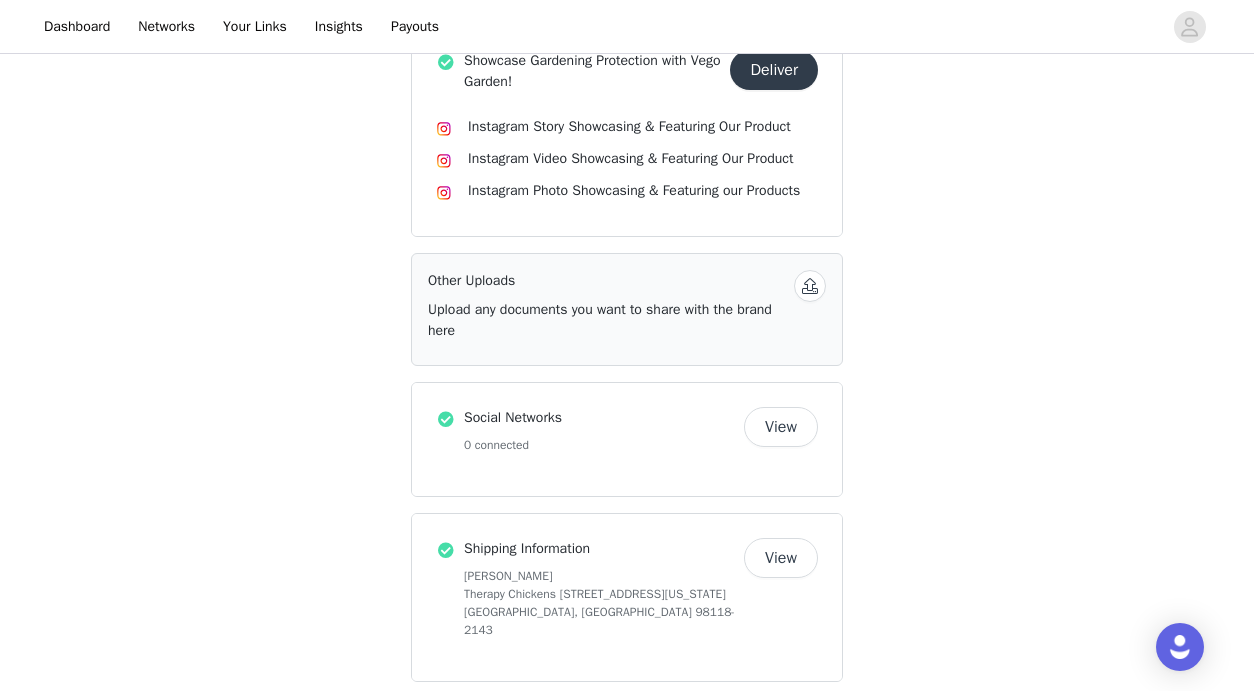 click on "View" at bounding box center (781, 427) 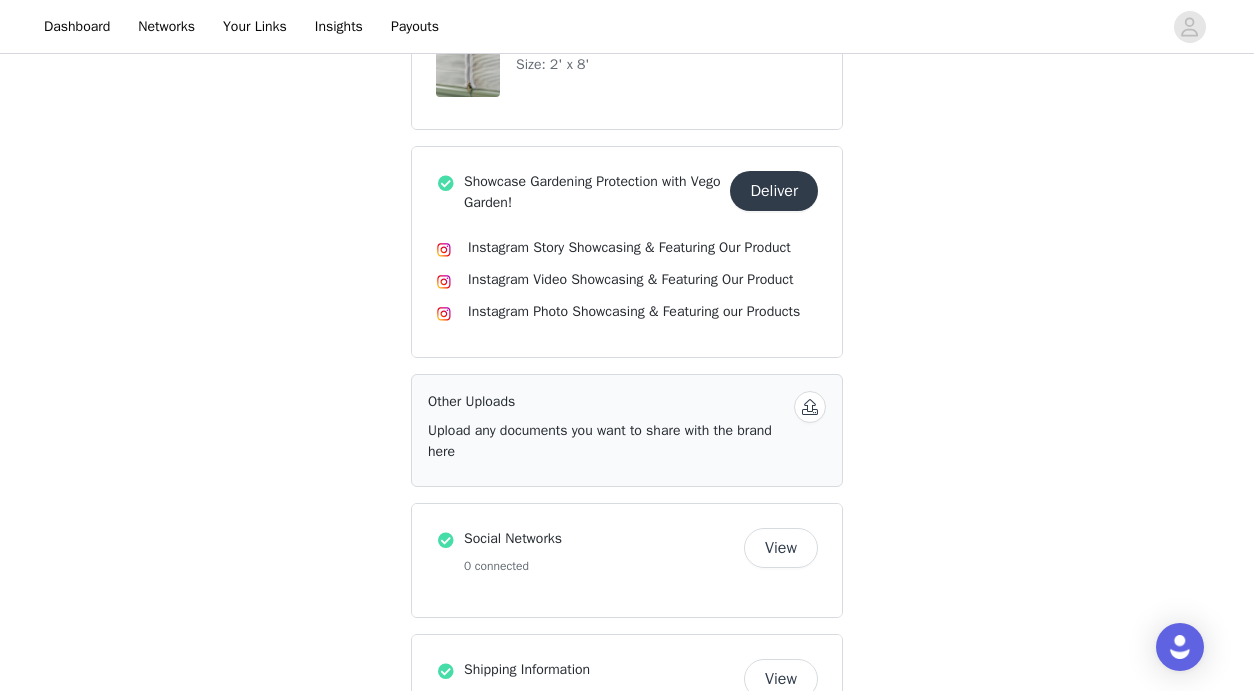 scroll, scrollTop: 759, scrollLeft: 0, axis: vertical 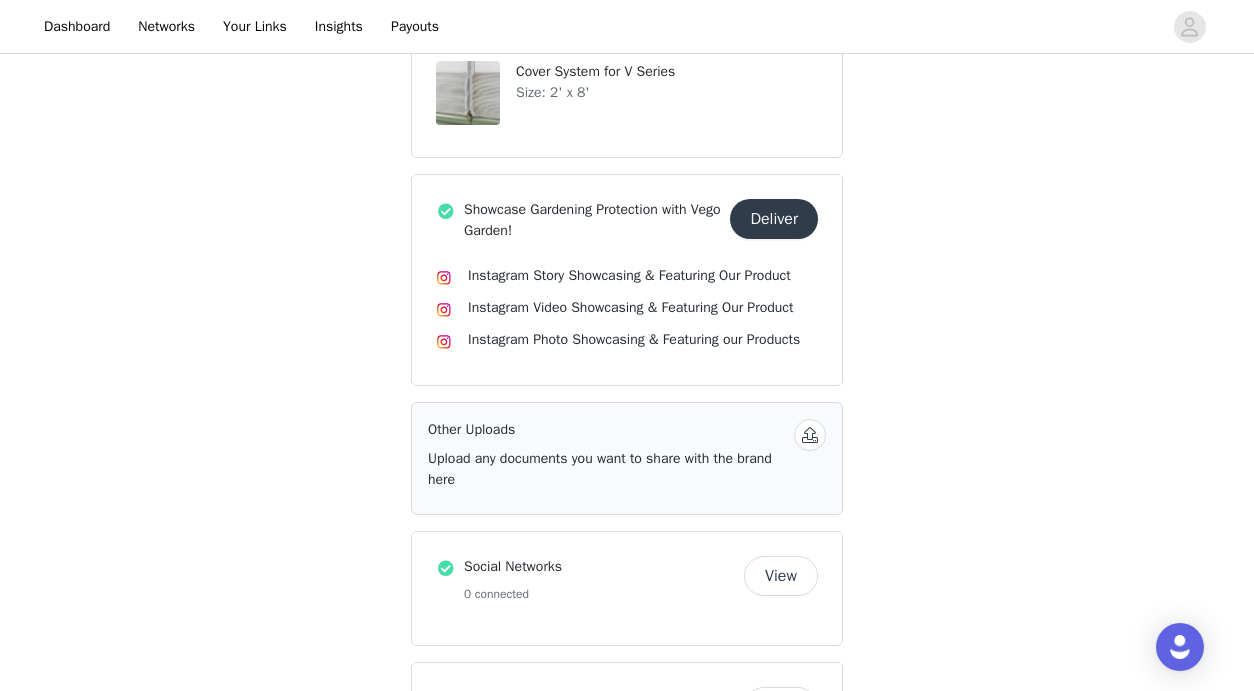 click on "Deliver" at bounding box center (774, 219) 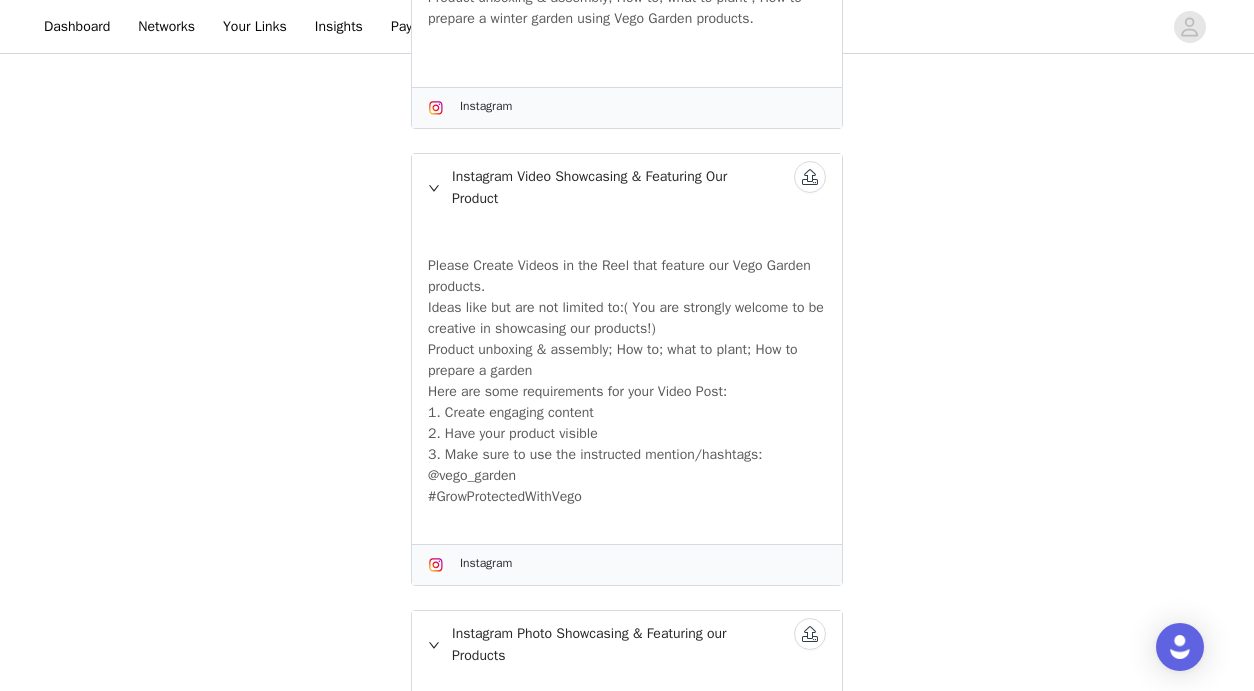scroll, scrollTop: 0, scrollLeft: 0, axis: both 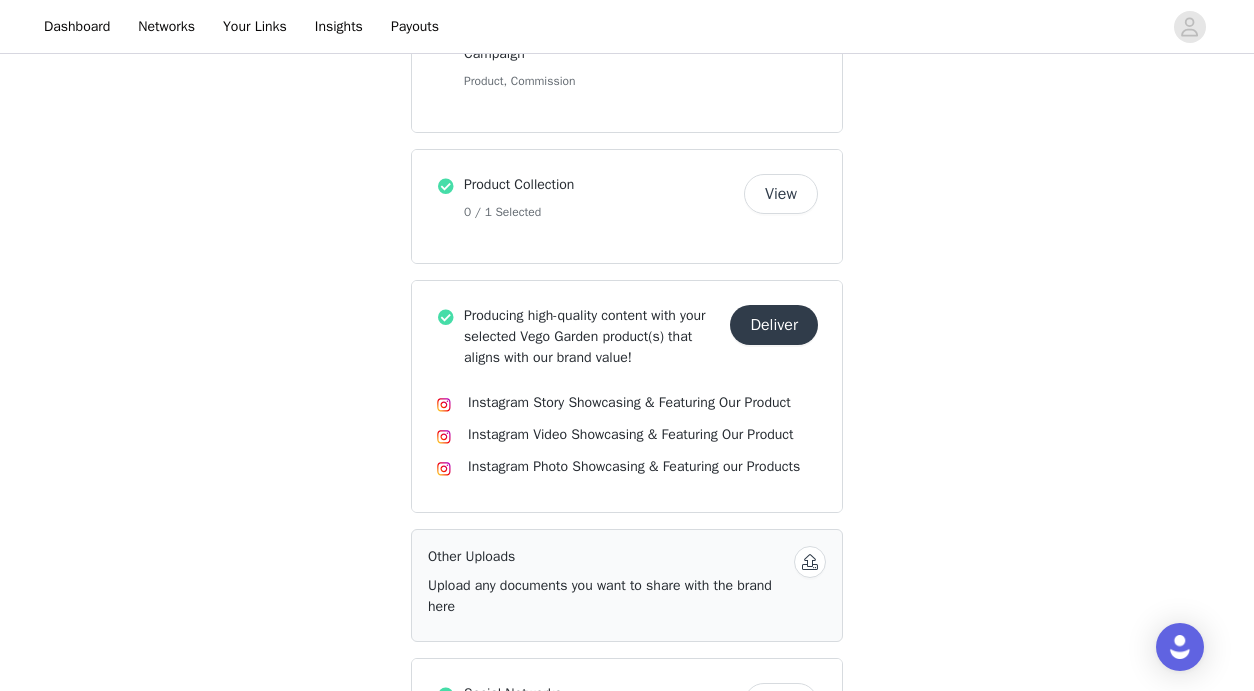 click on "Deliver" at bounding box center [774, 325] 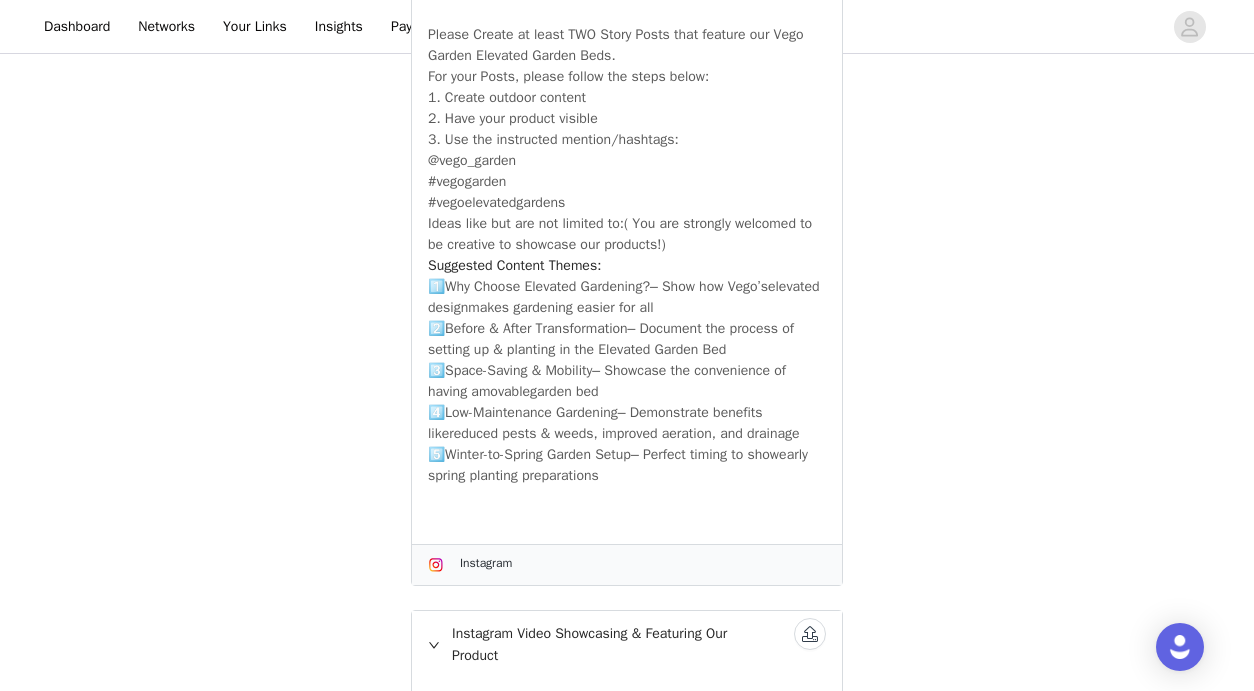 scroll, scrollTop: 407, scrollLeft: 0, axis: vertical 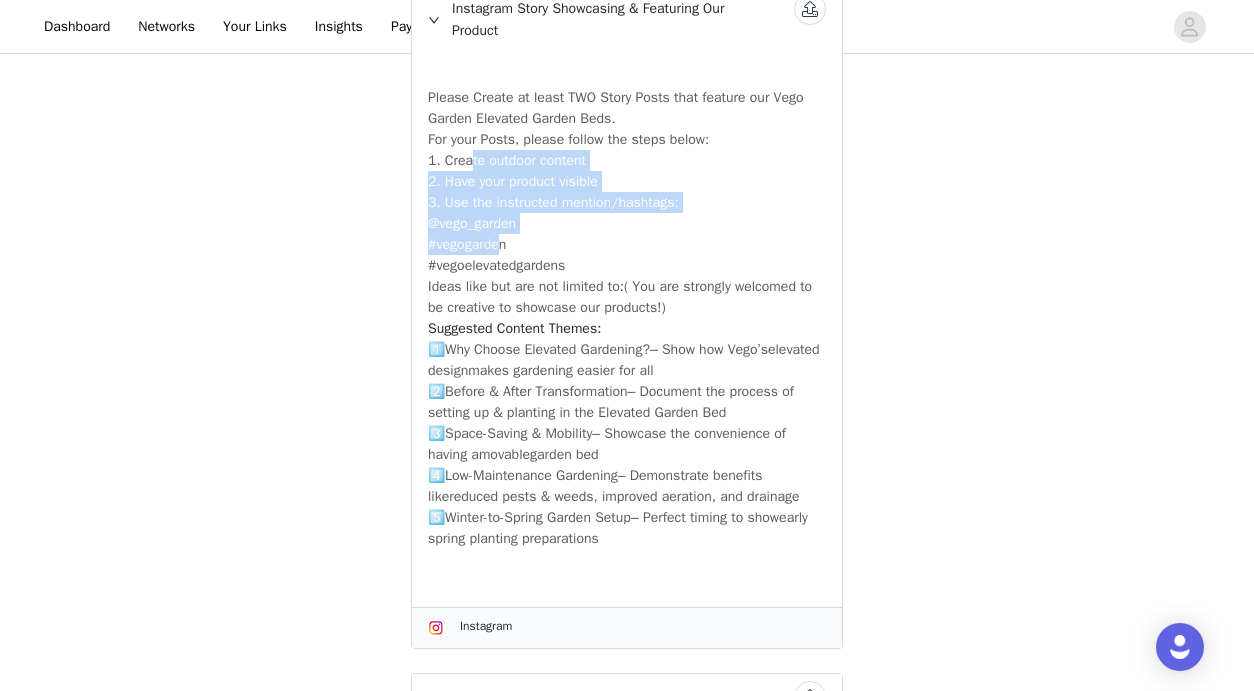 drag, startPoint x: 472, startPoint y: 201, endPoint x: 504, endPoint y: 281, distance: 86.162636 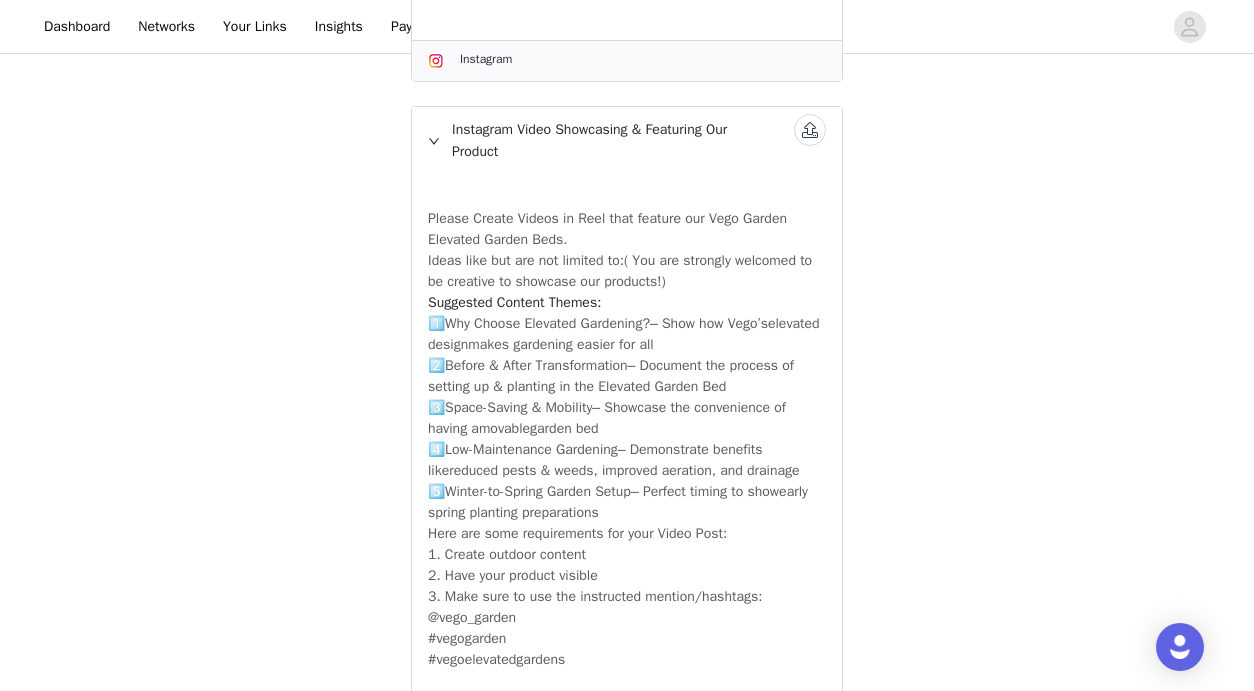 scroll, scrollTop: 962, scrollLeft: 0, axis: vertical 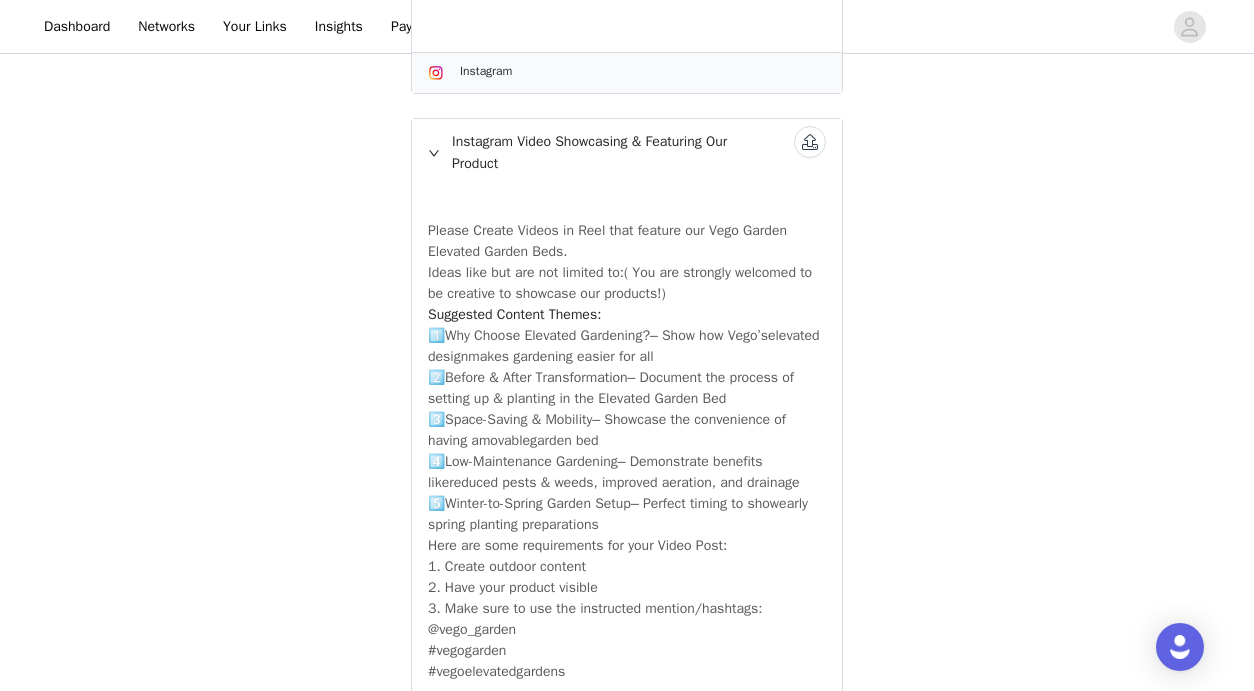 click at bounding box center [810, 142] 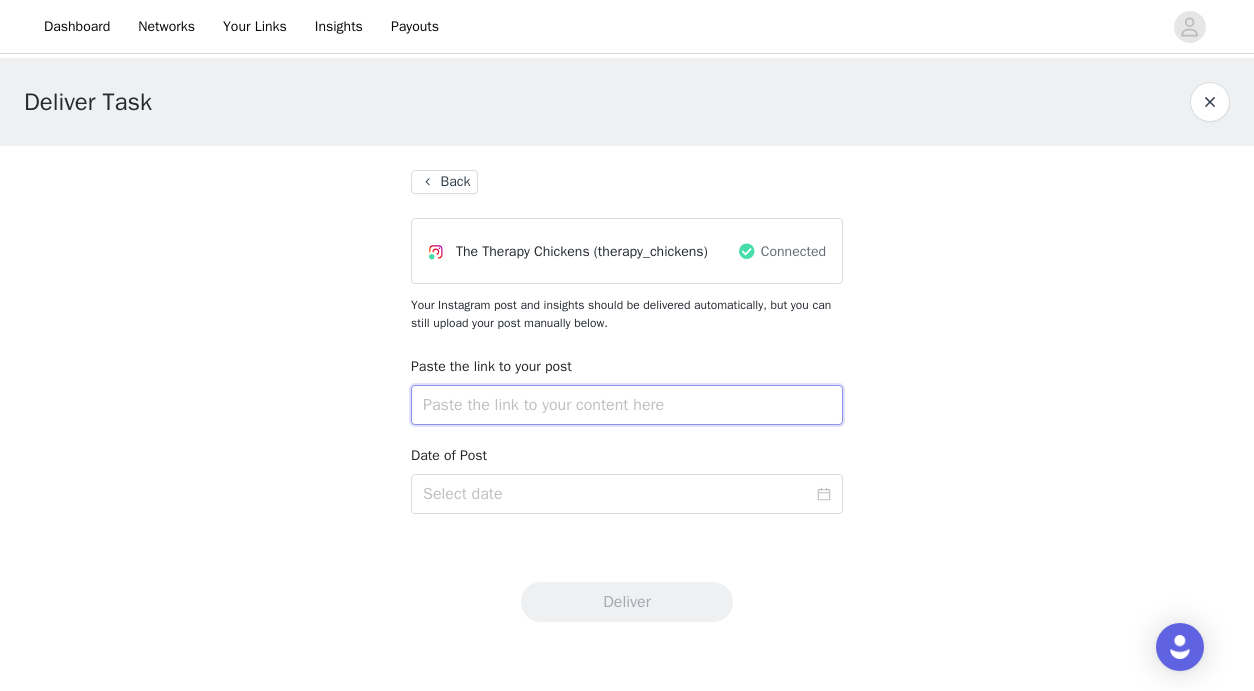 click at bounding box center (627, 405) 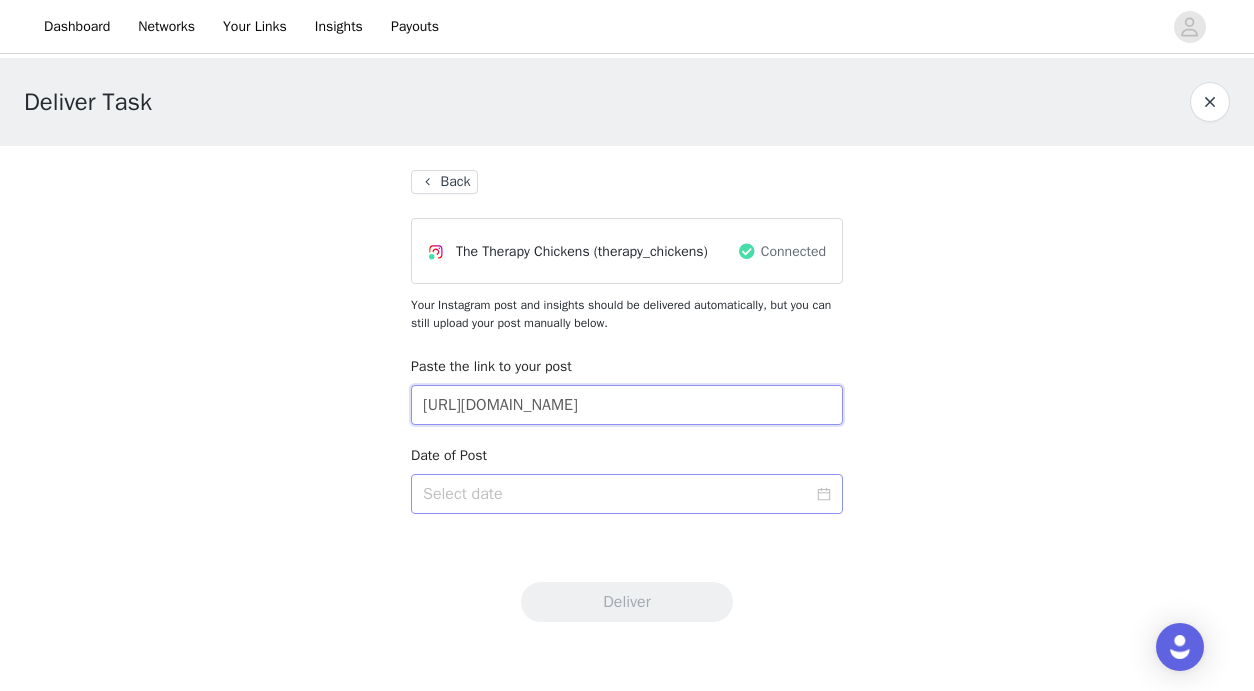 type on "[URL][DOMAIN_NAME]" 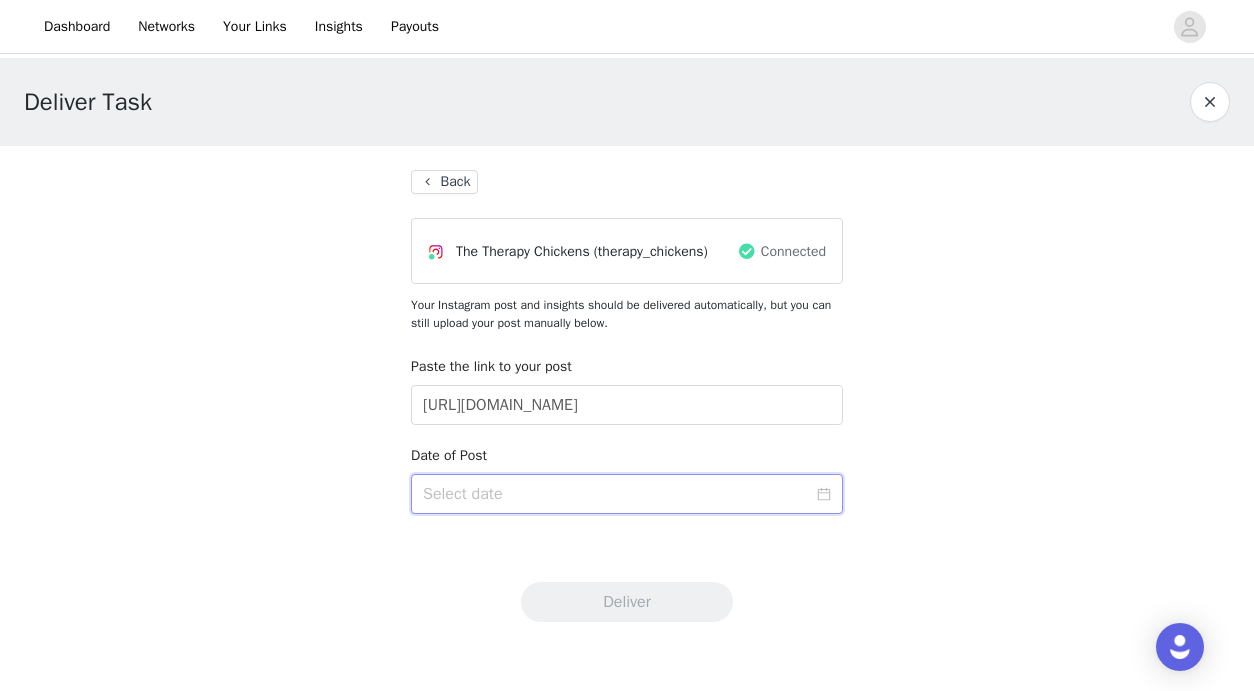 click at bounding box center [627, 494] 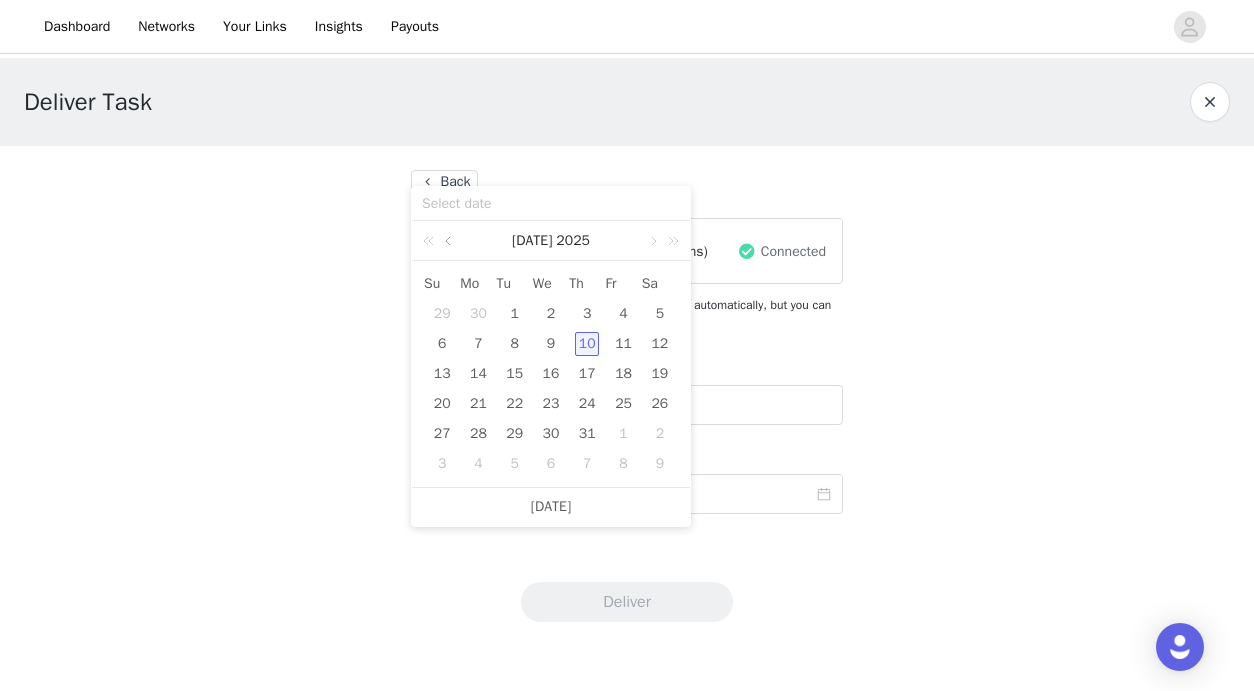 click at bounding box center (450, 241) 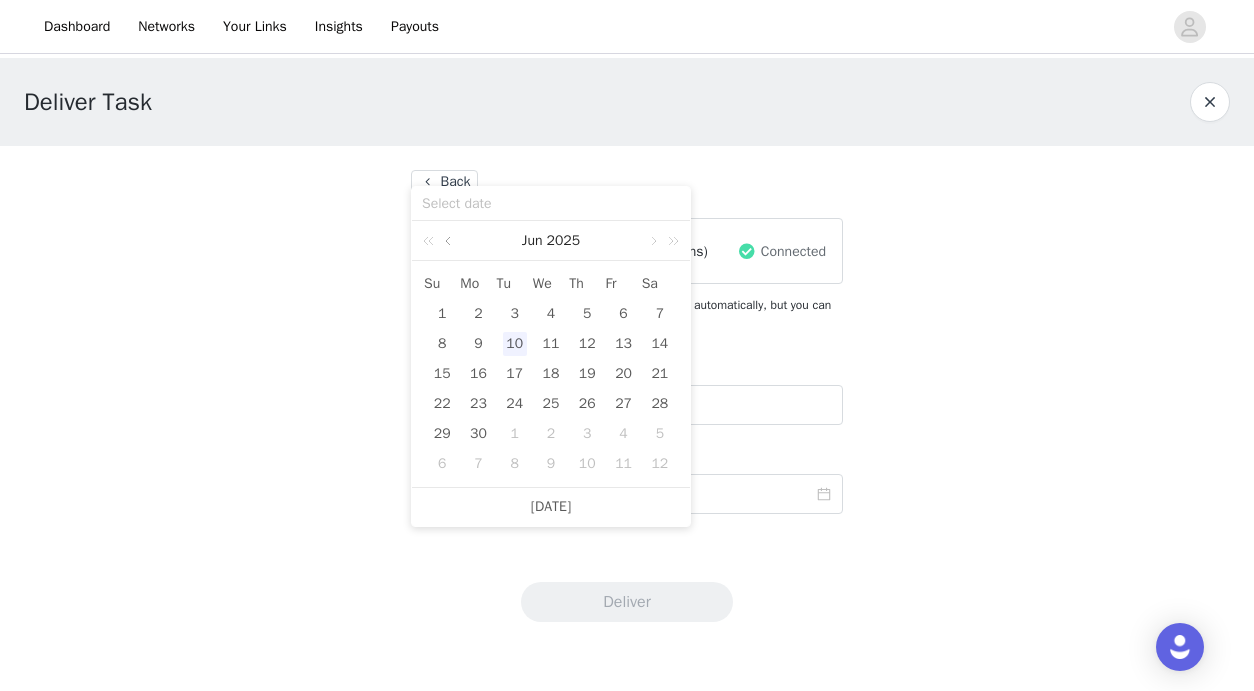 click at bounding box center (450, 241) 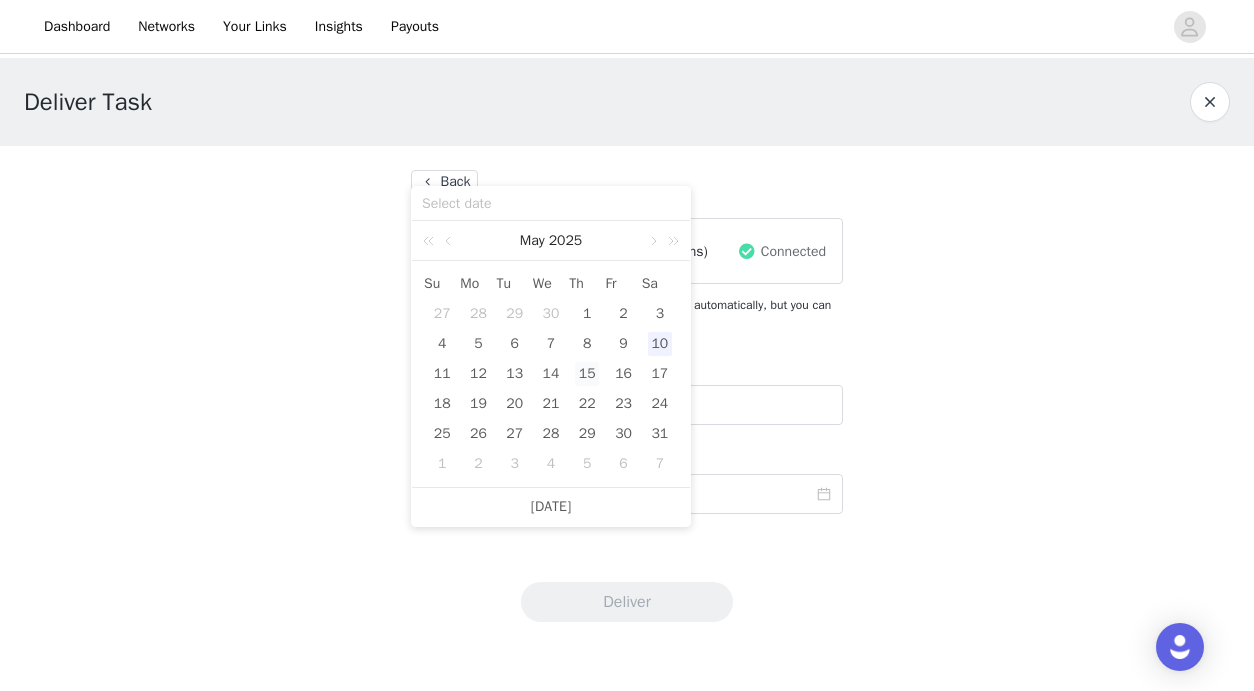 click on "15" at bounding box center [587, 374] 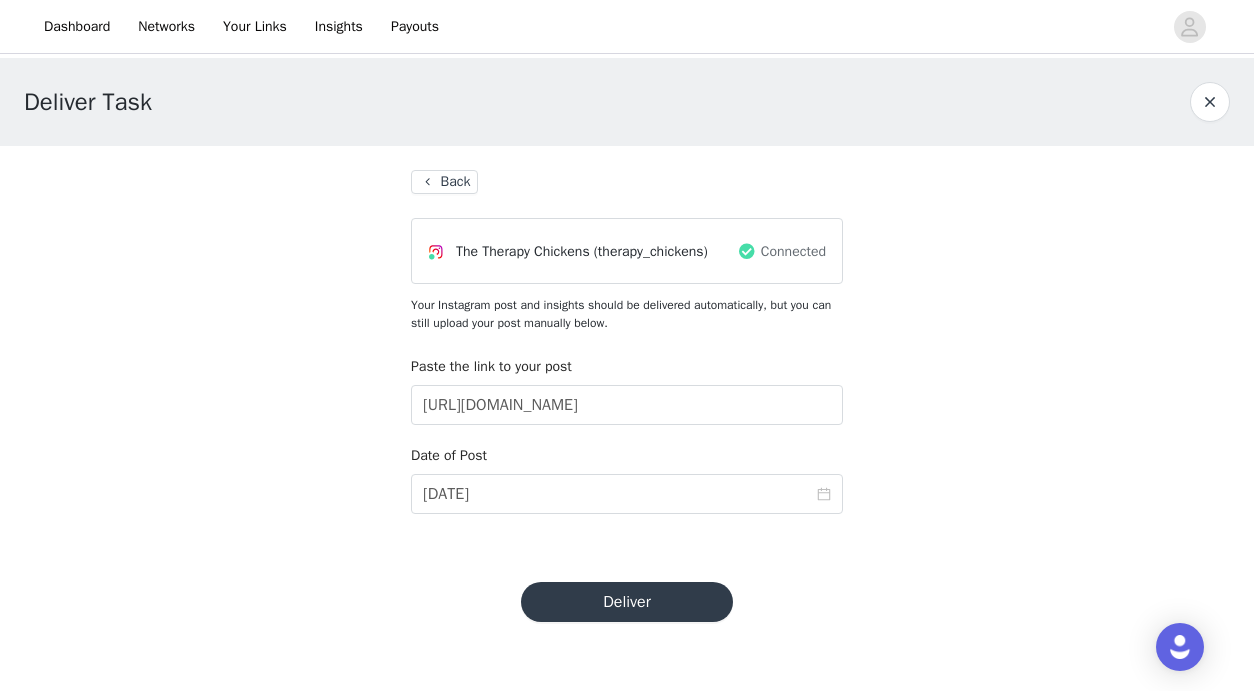 click on "Deliver" at bounding box center (627, 602) 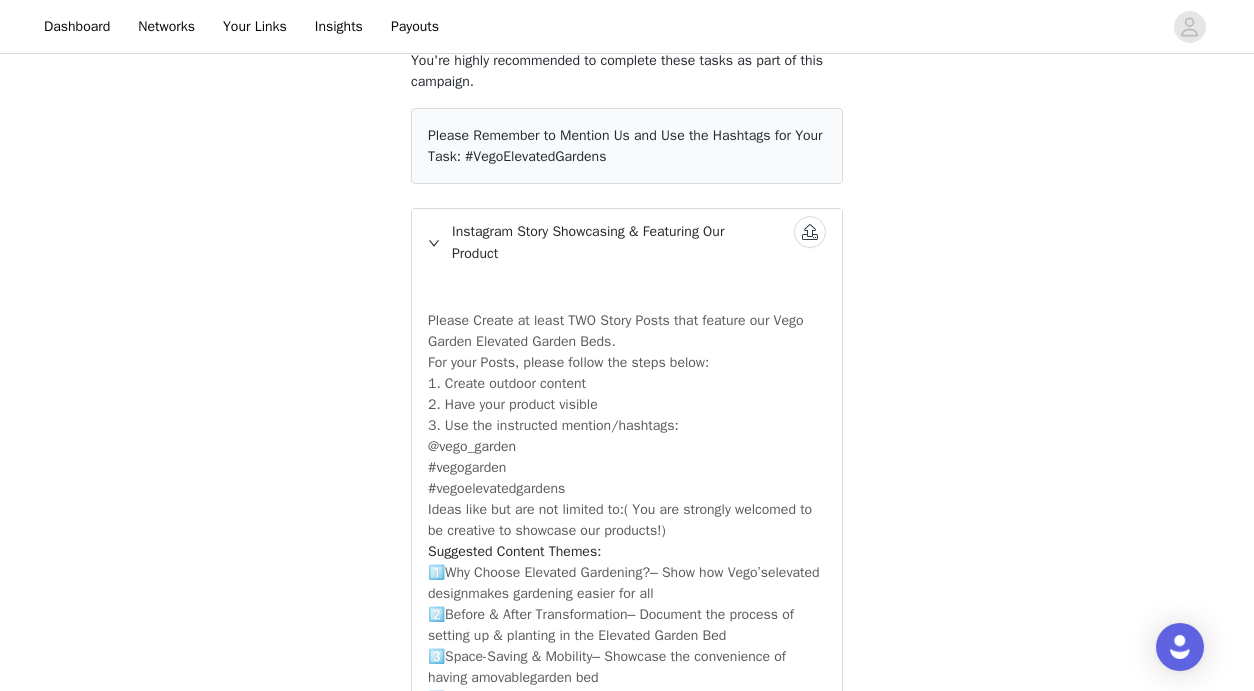 scroll, scrollTop: 0, scrollLeft: 0, axis: both 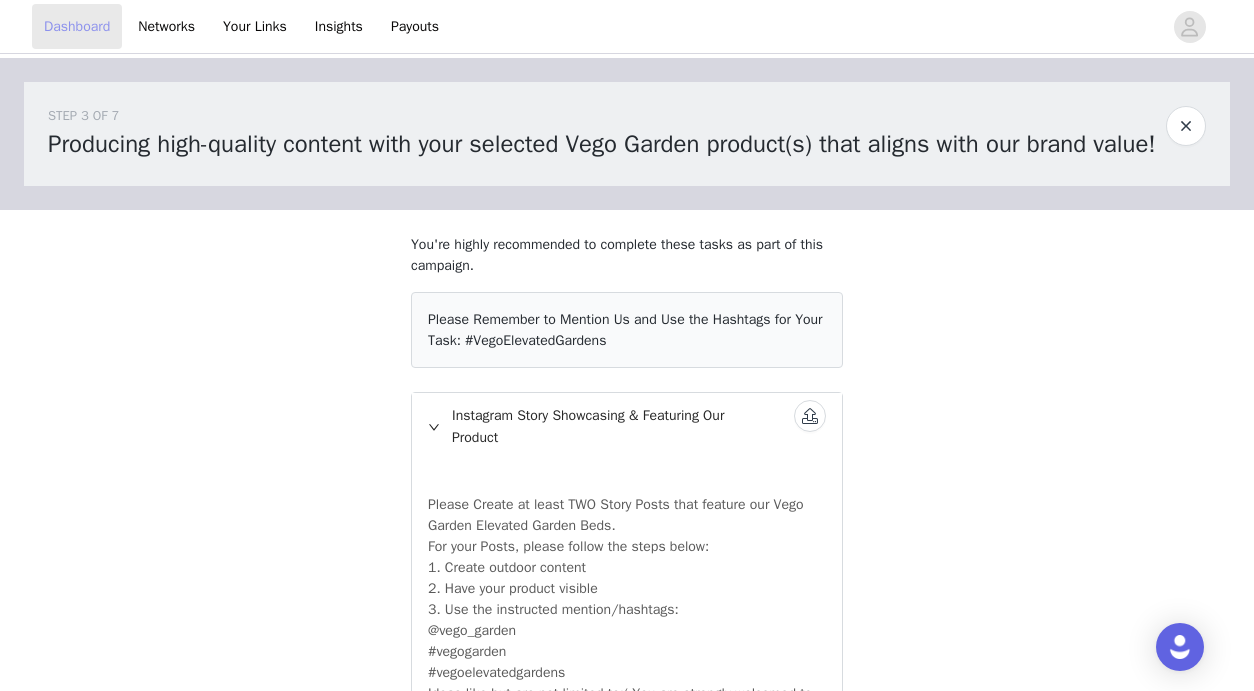 click on "Dashboard" at bounding box center [77, 26] 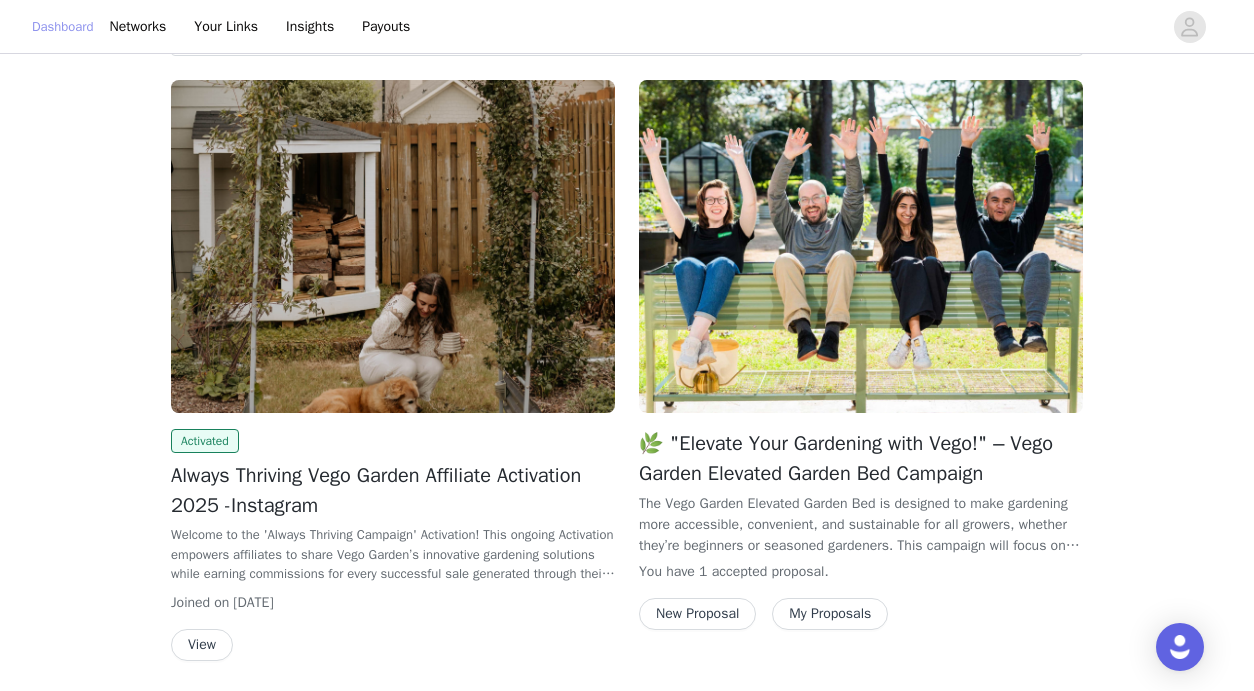 scroll, scrollTop: 0, scrollLeft: 0, axis: both 